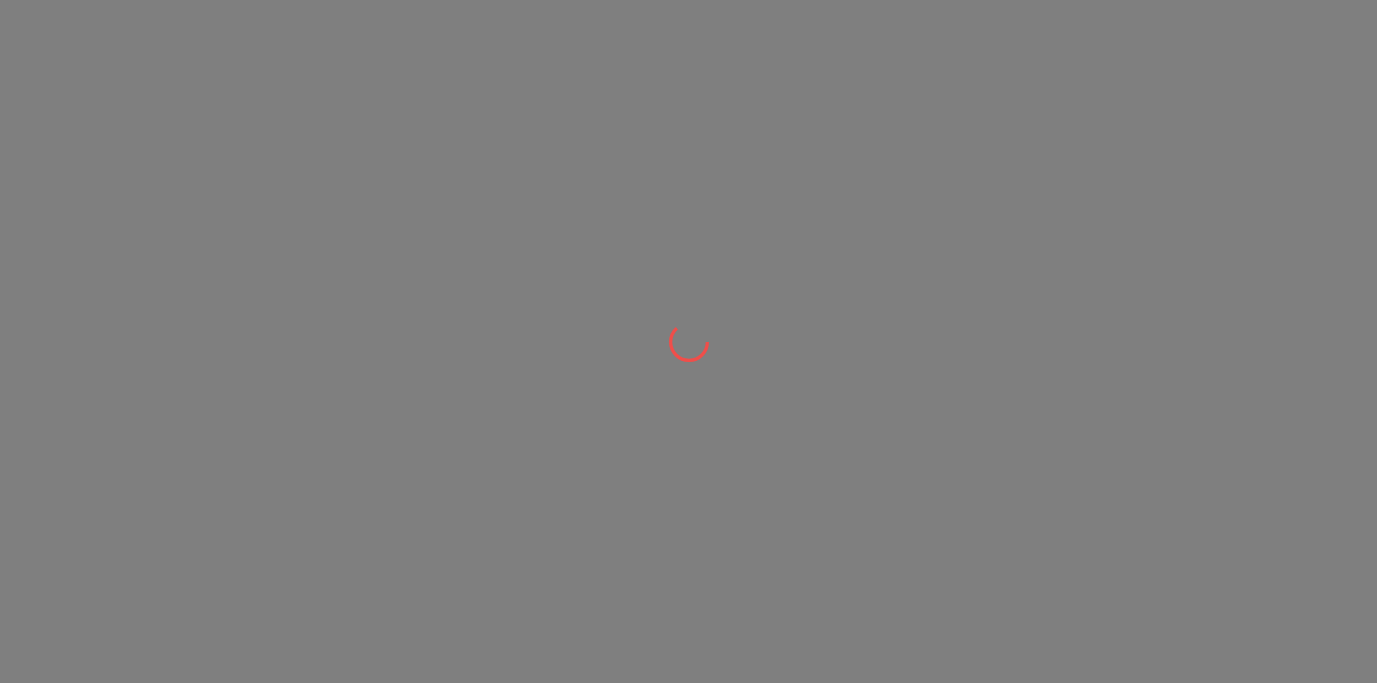 scroll, scrollTop: 0, scrollLeft: 0, axis: both 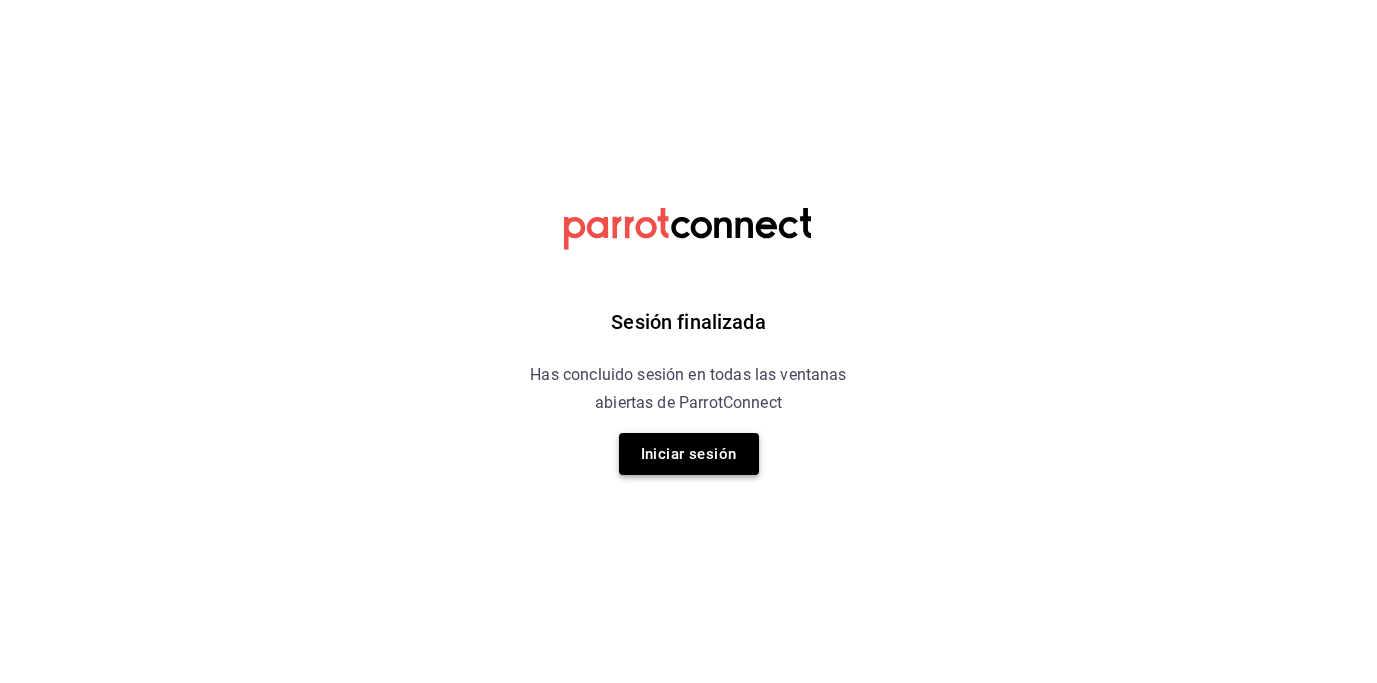 click on "Iniciar sesión" at bounding box center [689, 454] 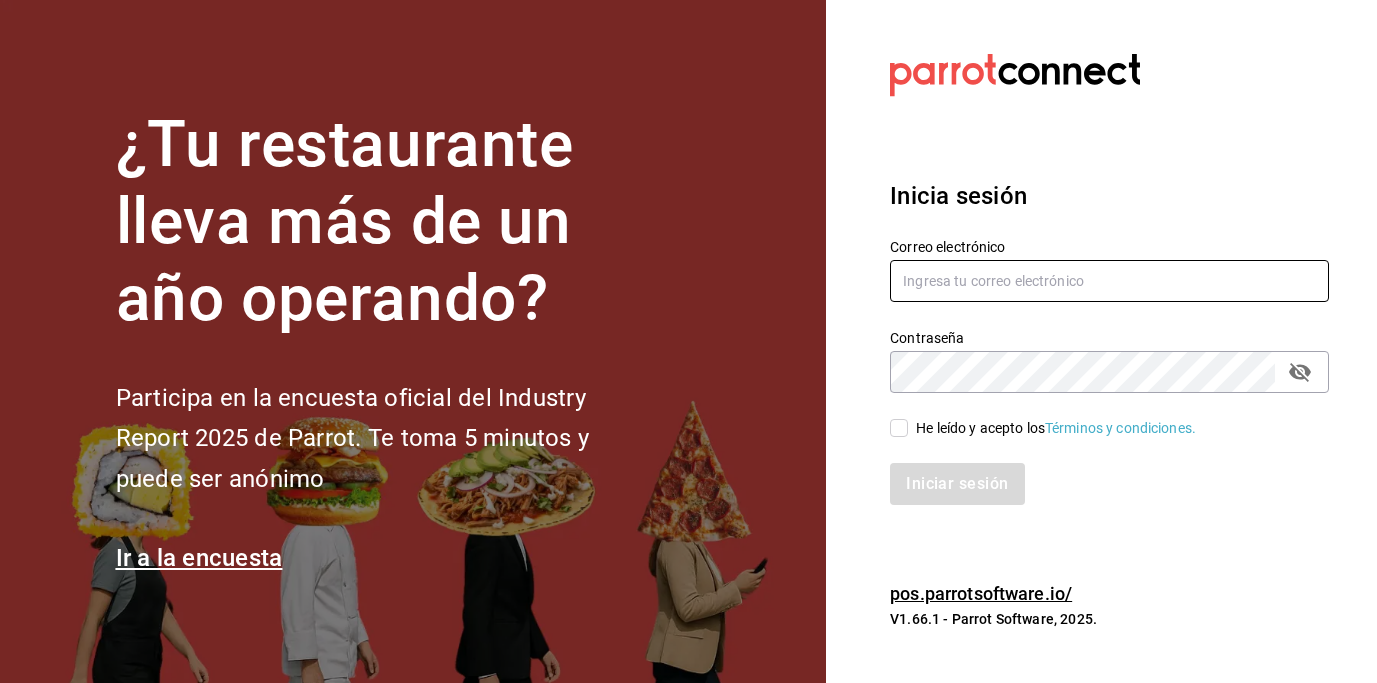 type on "[EMAIL]" 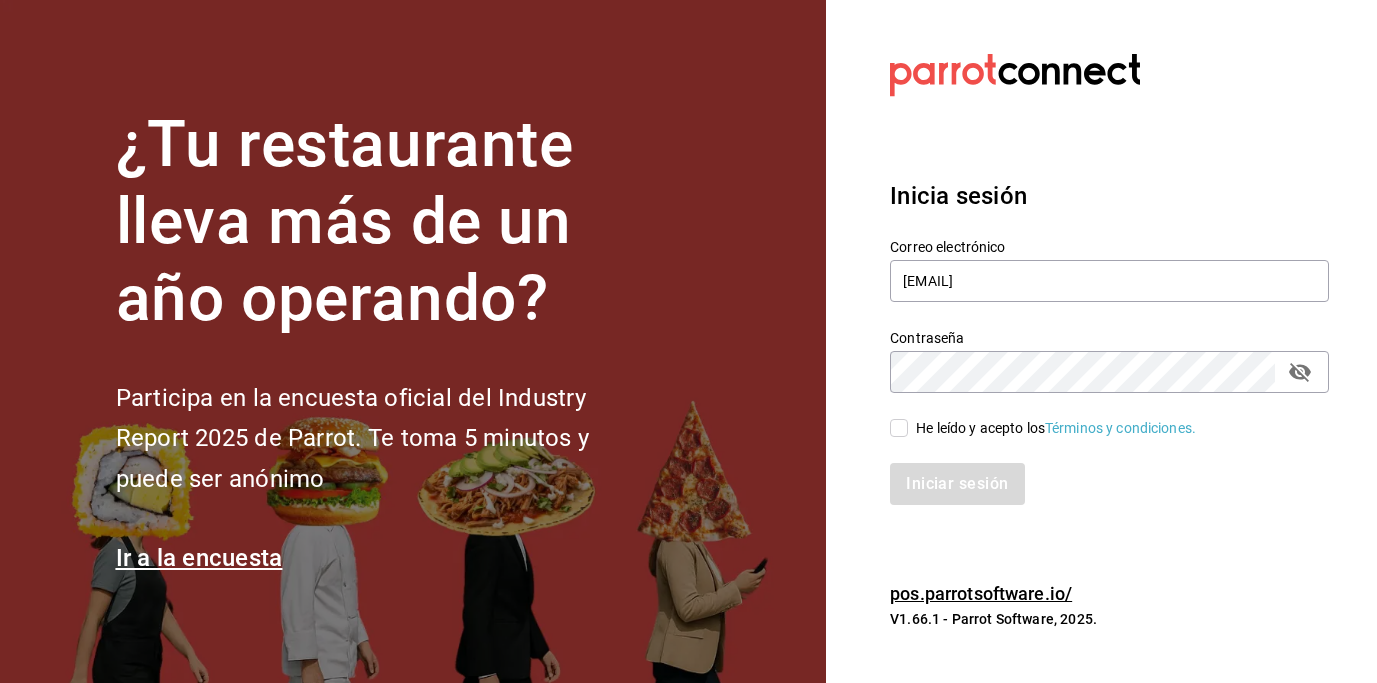 click on "He leído y acepto los  Términos y condiciones." at bounding box center [899, 428] 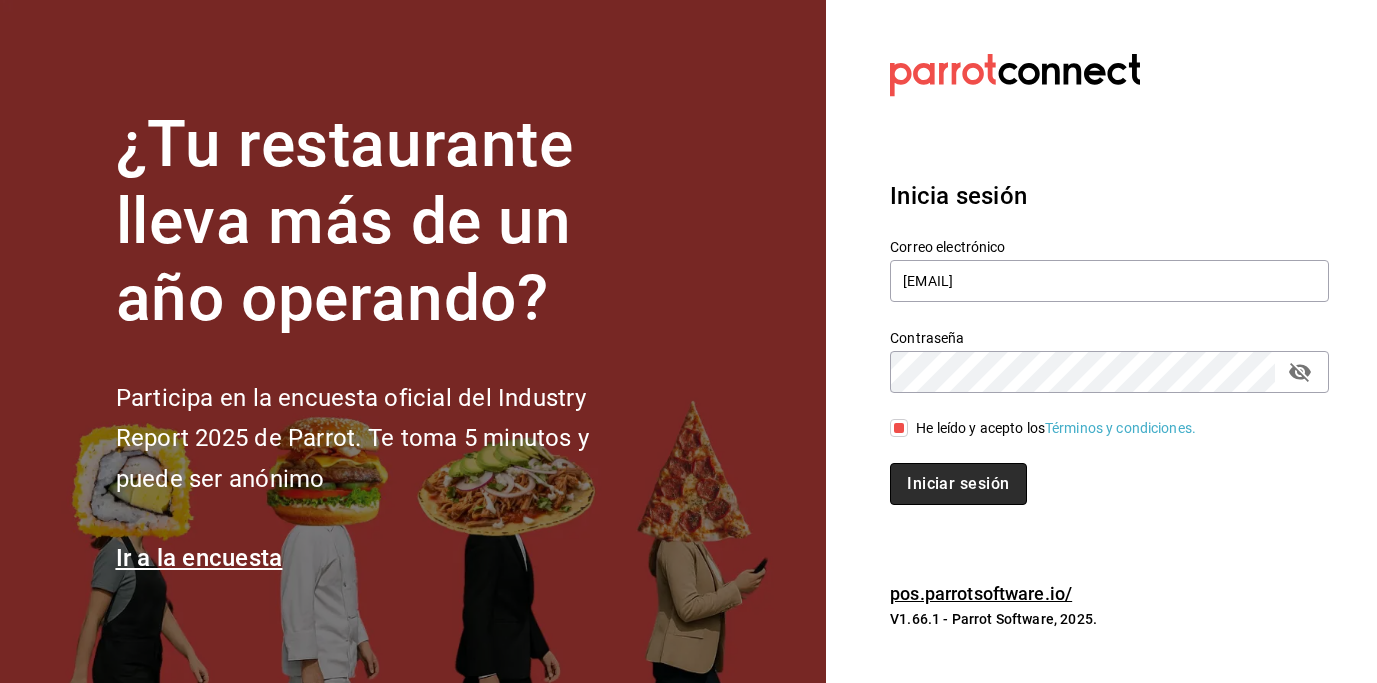 click on "Iniciar sesión" at bounding box center (958, 484) 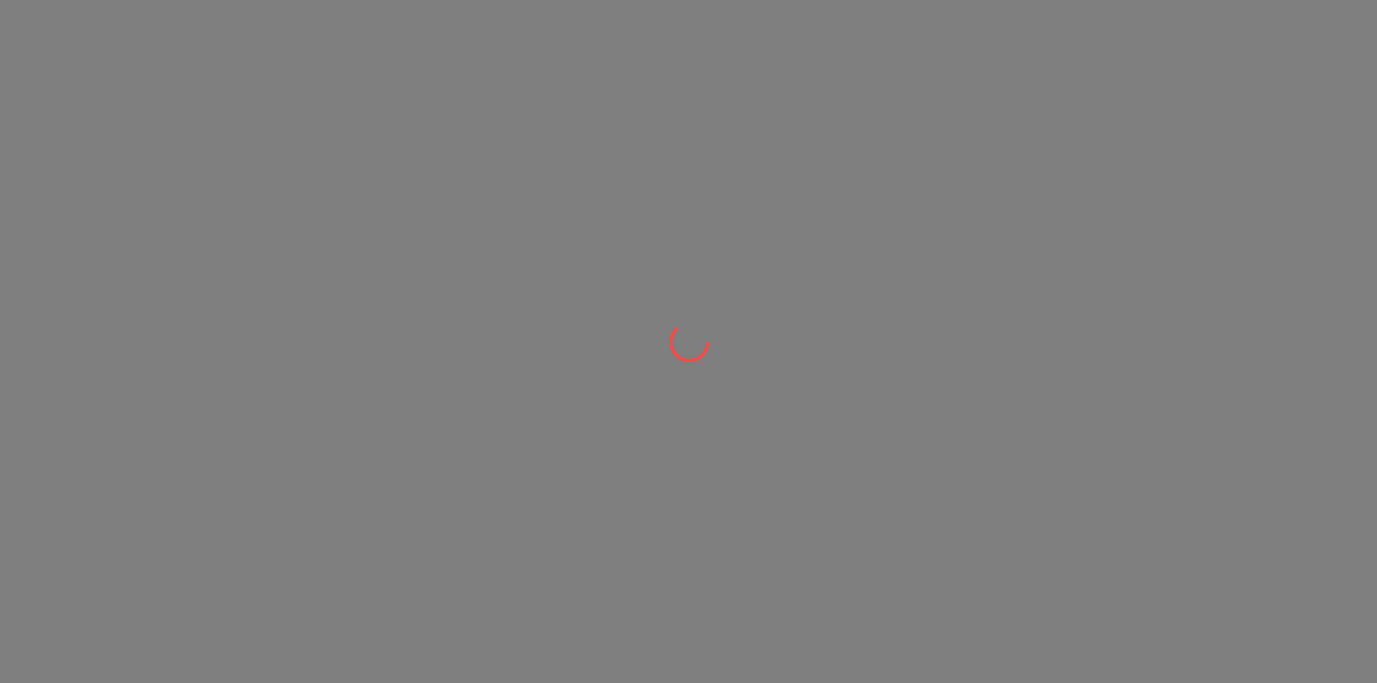 scroll, scrollTop: 0, scrollLeft: 0, axis: both 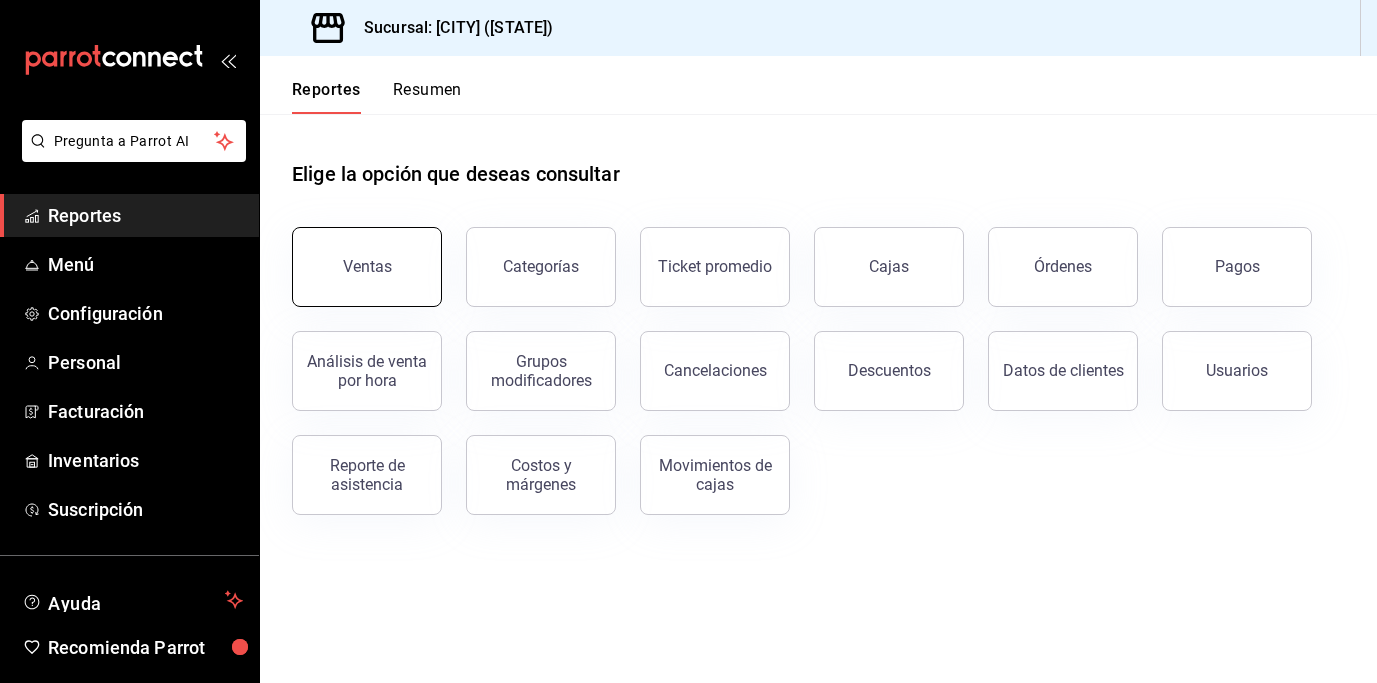 click on "Ventas" at bounding box center [367, 267] 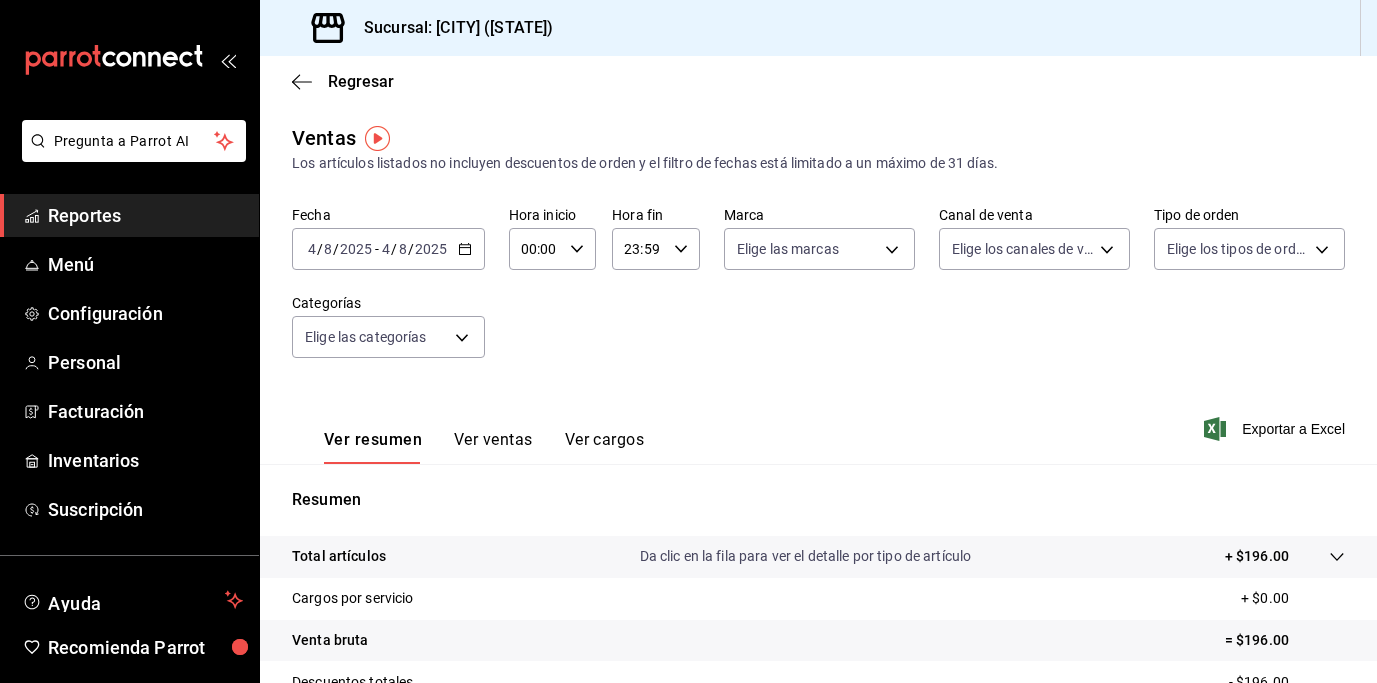 click 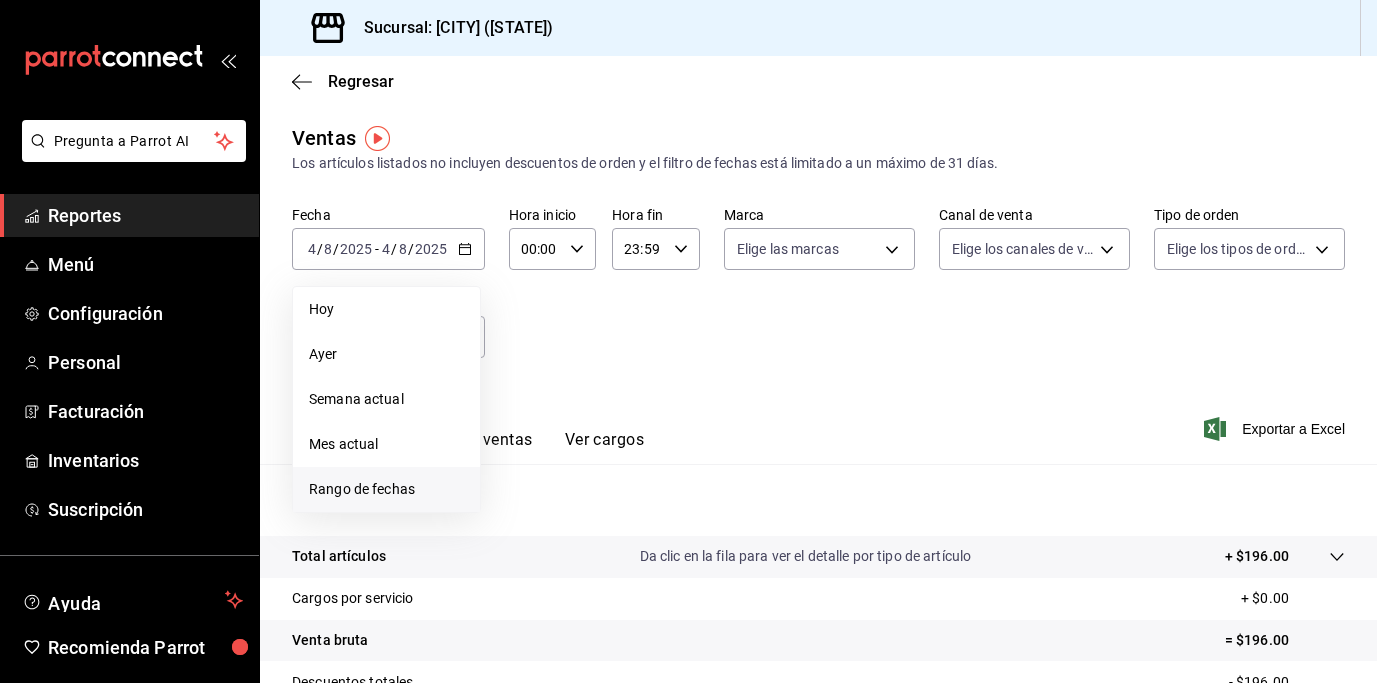 click on "Rango de fechas" at bounding box center (386, 489) 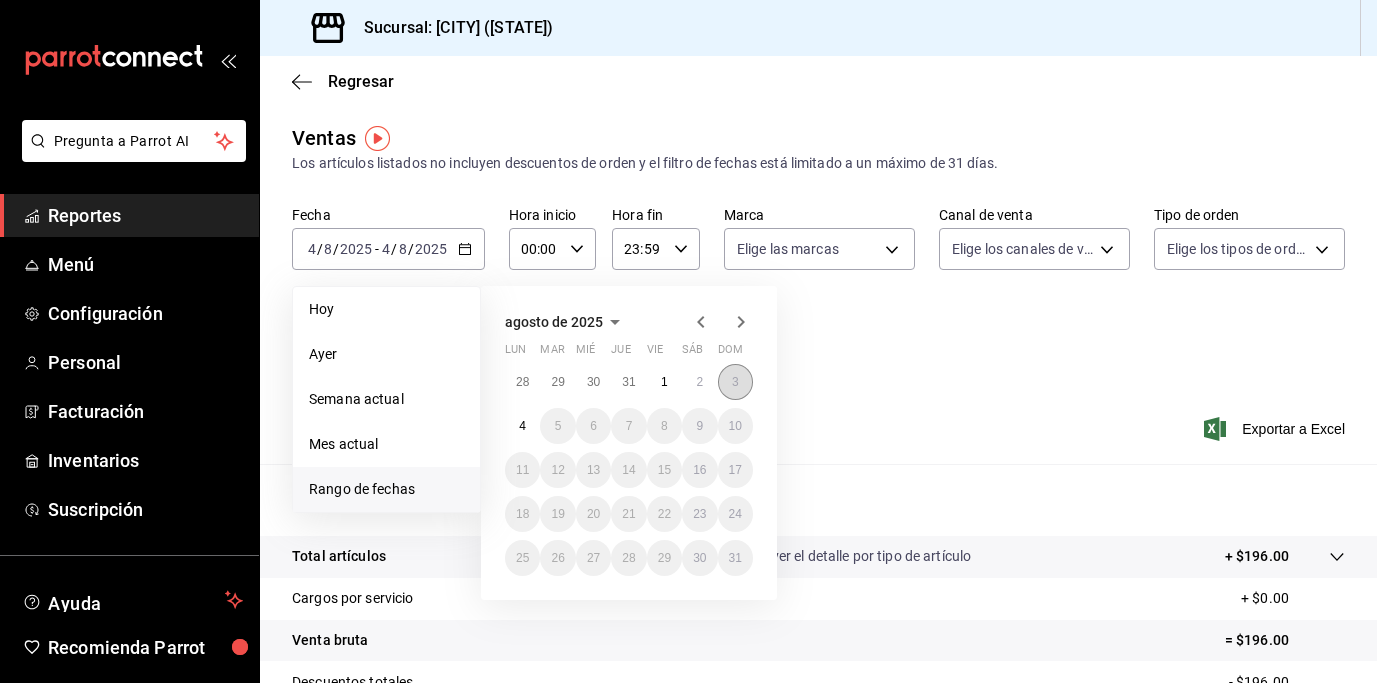 click on "3" at bounding box center (735, 382) 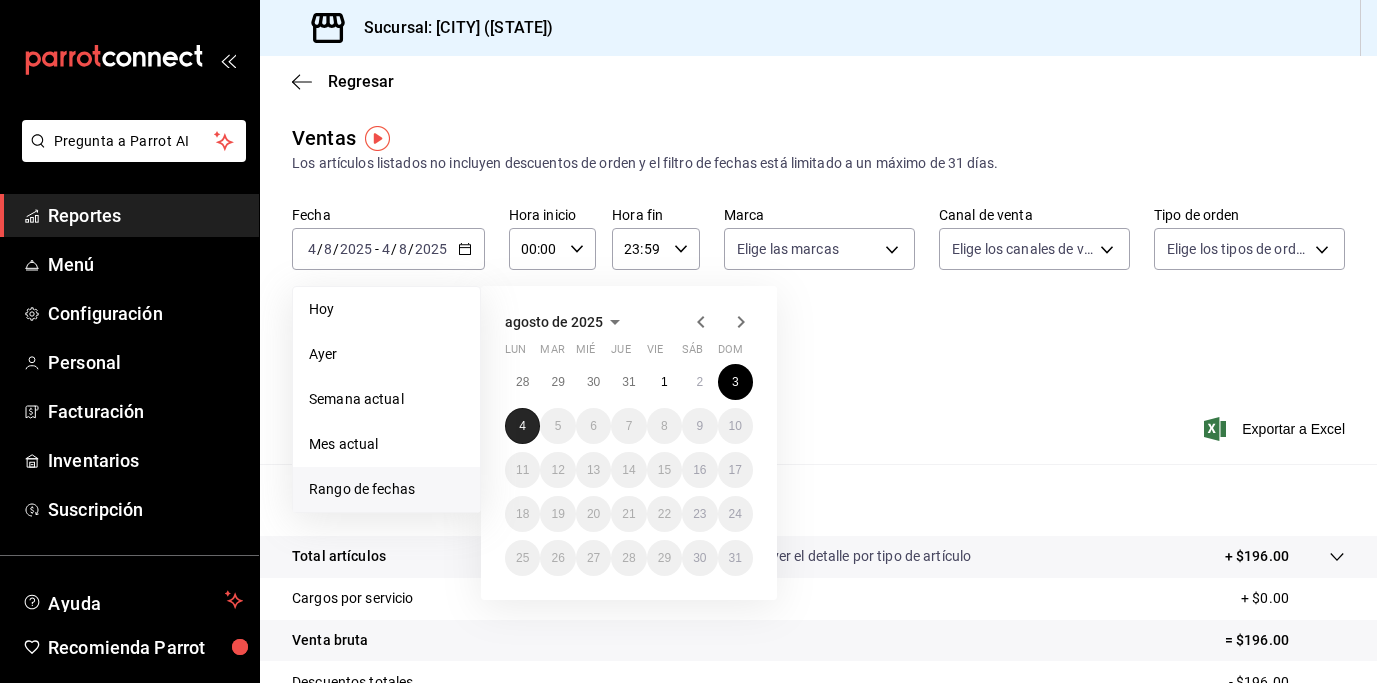 click on "4" at bounding box center (522, 426) 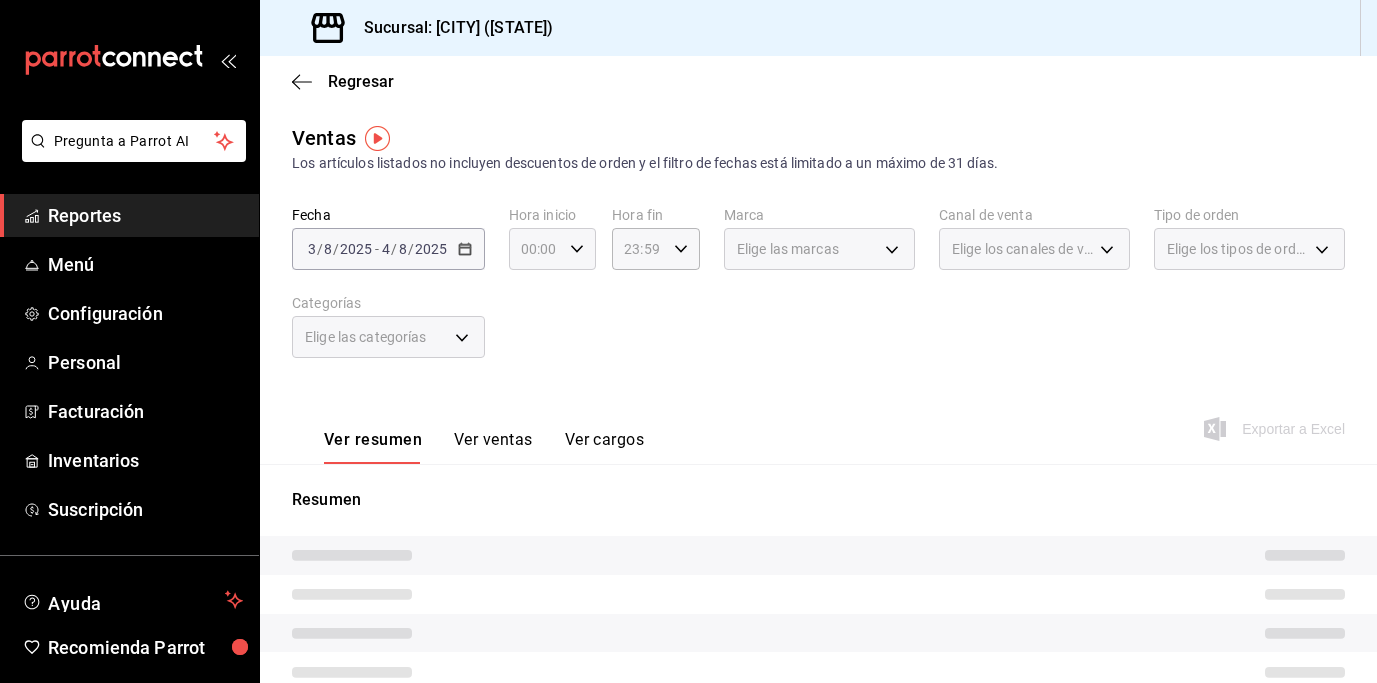 click 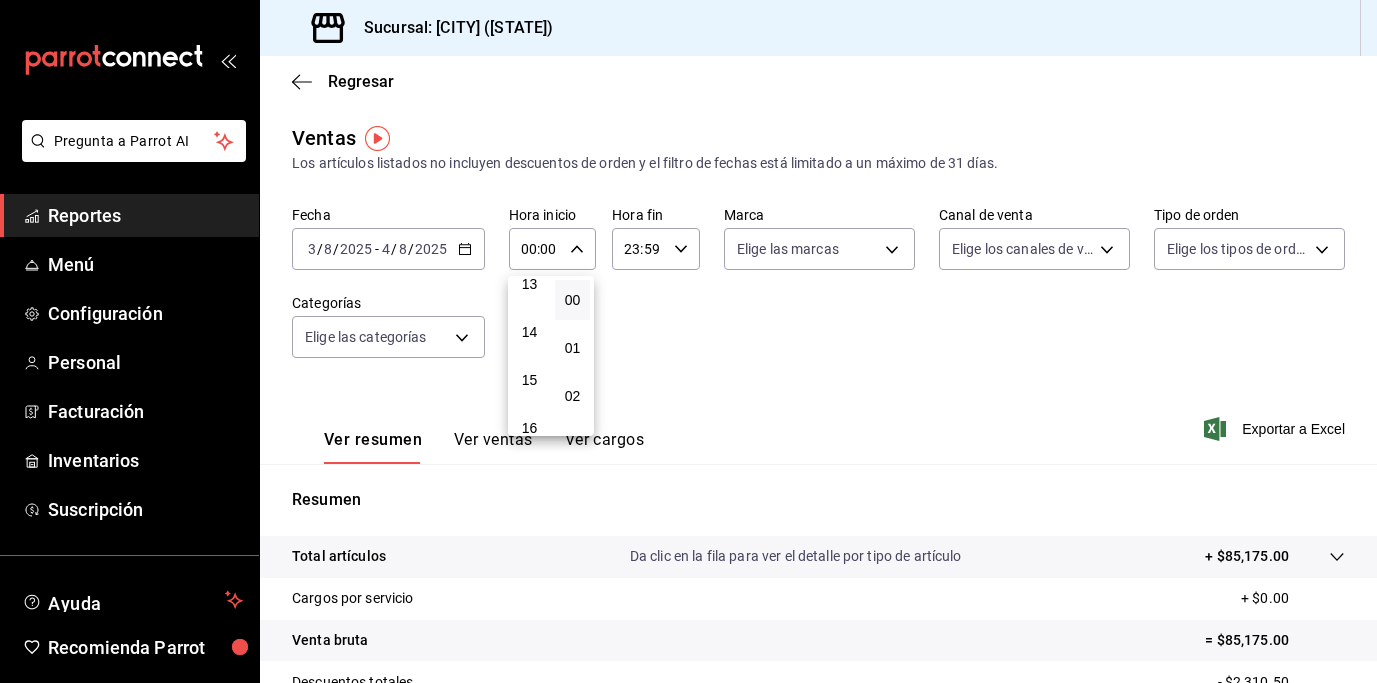 scroll, scrollTop: 508, scrollLeft: 0, axis: vertical 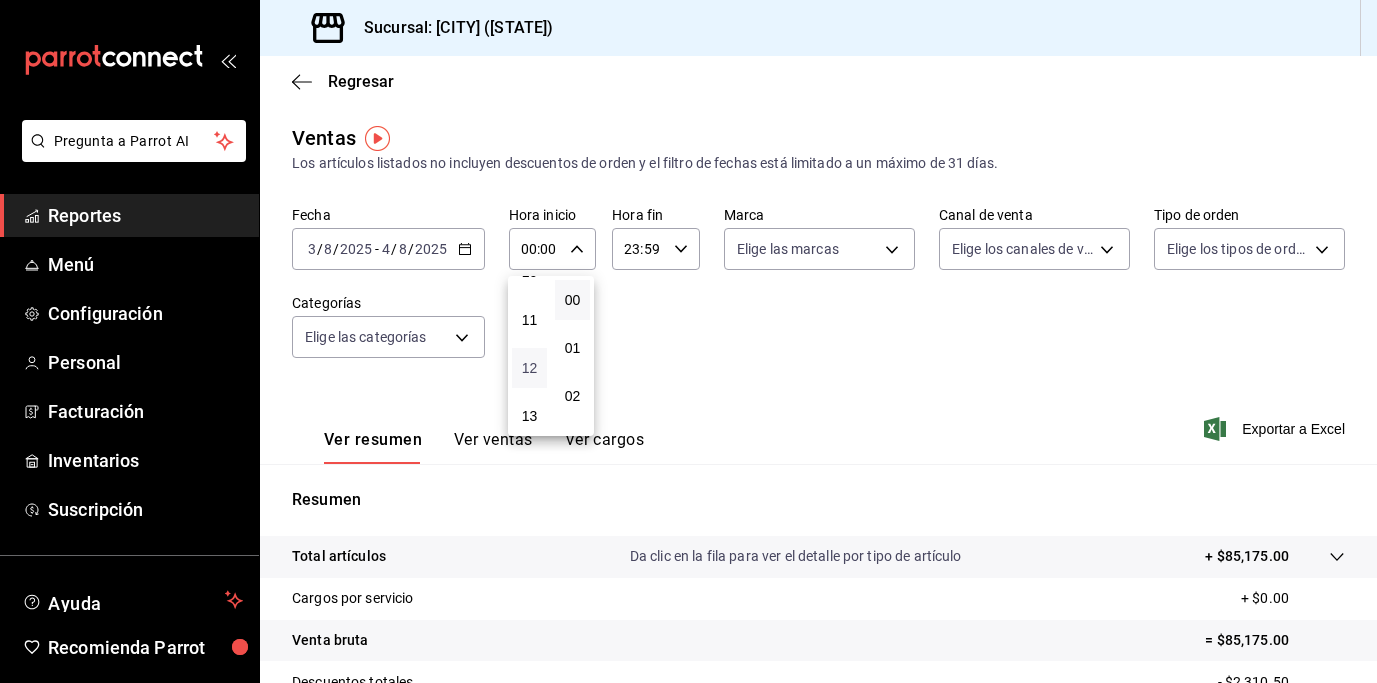 drag, startPoint x: 532, startPoint y: 363, endPoint x: 566, endPoint y: 346, distance: 38.013157 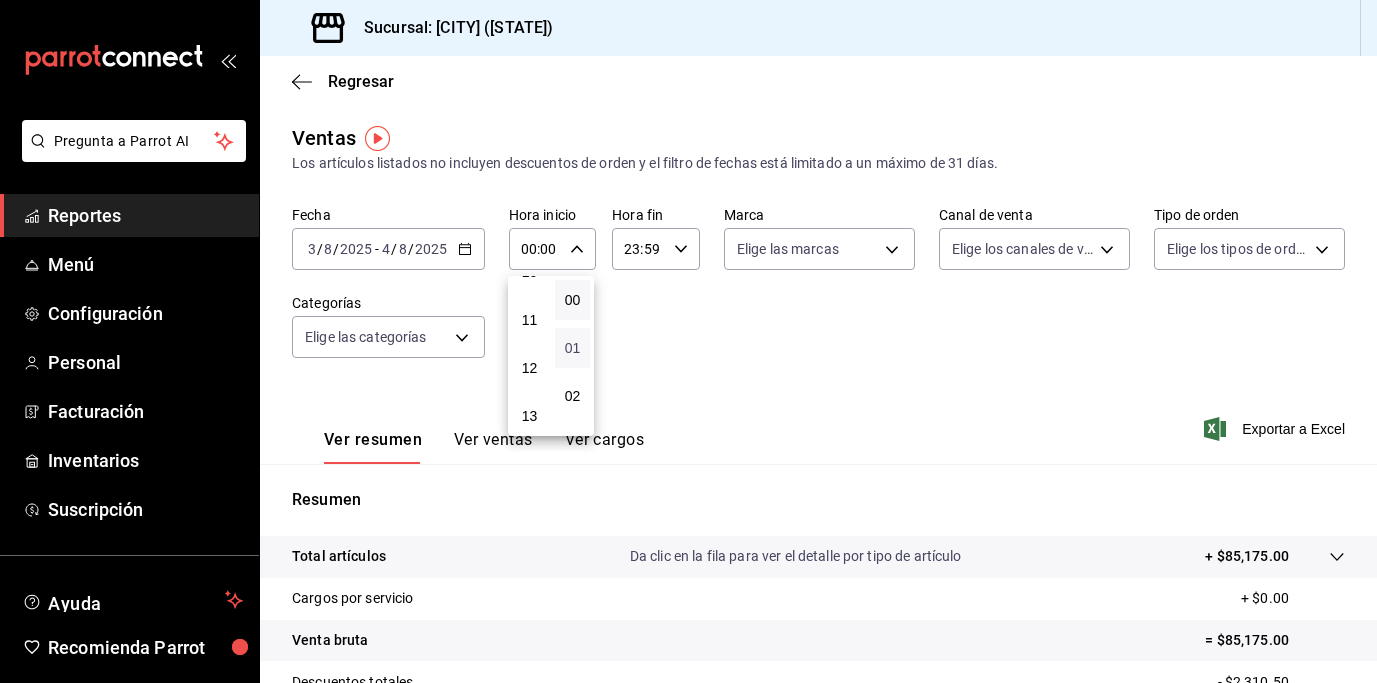 click on "12" at bounding box center (529, 368) 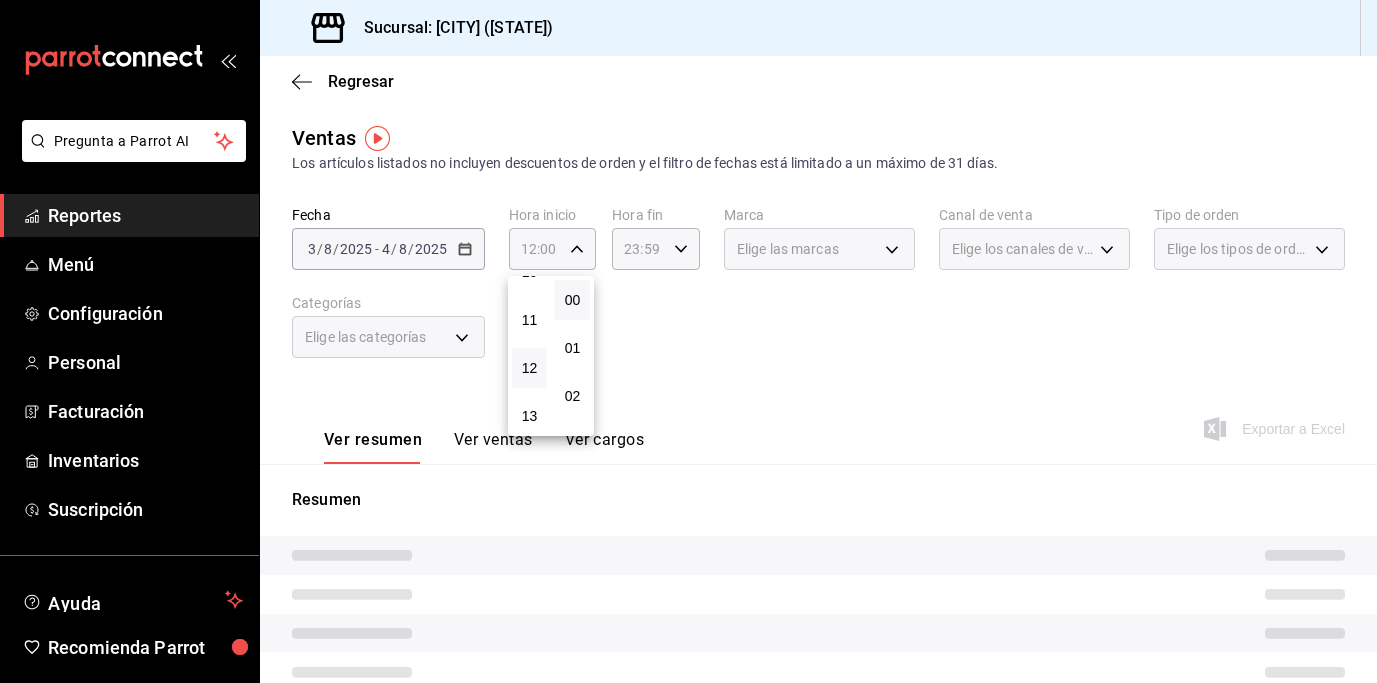 click at bounding box center (688, 341) 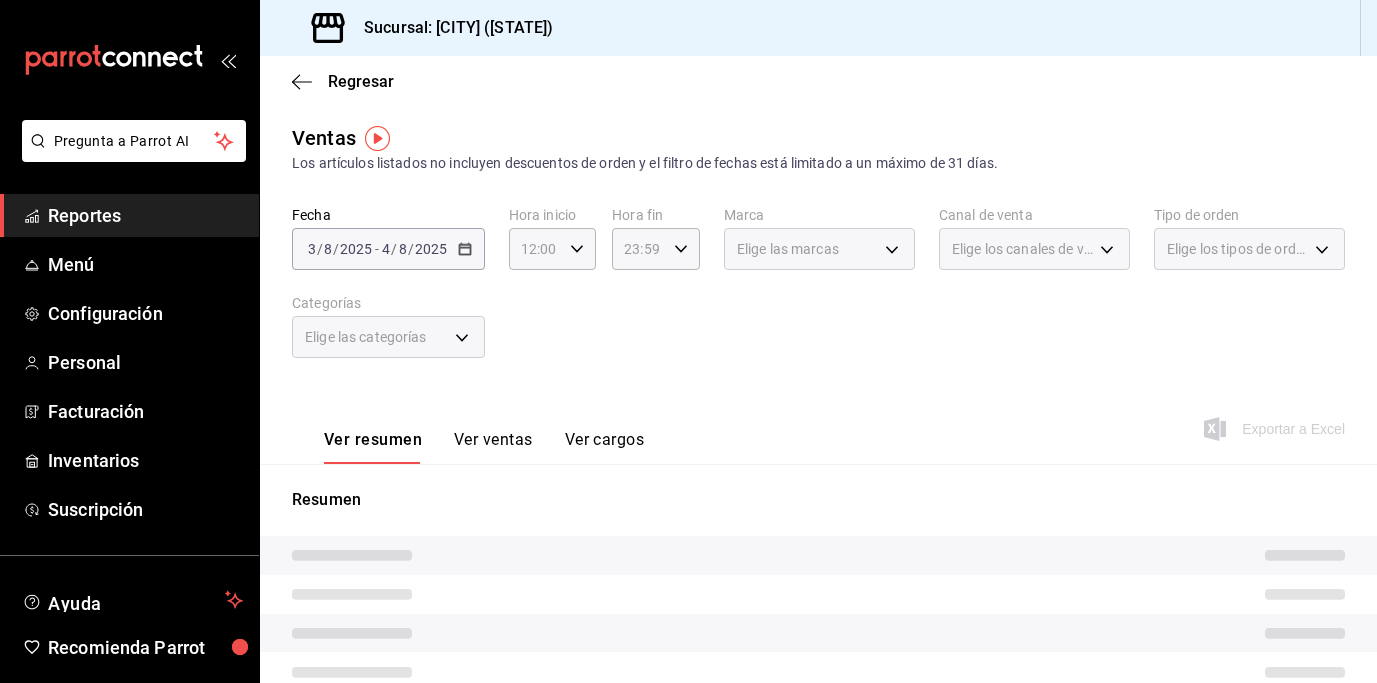 click 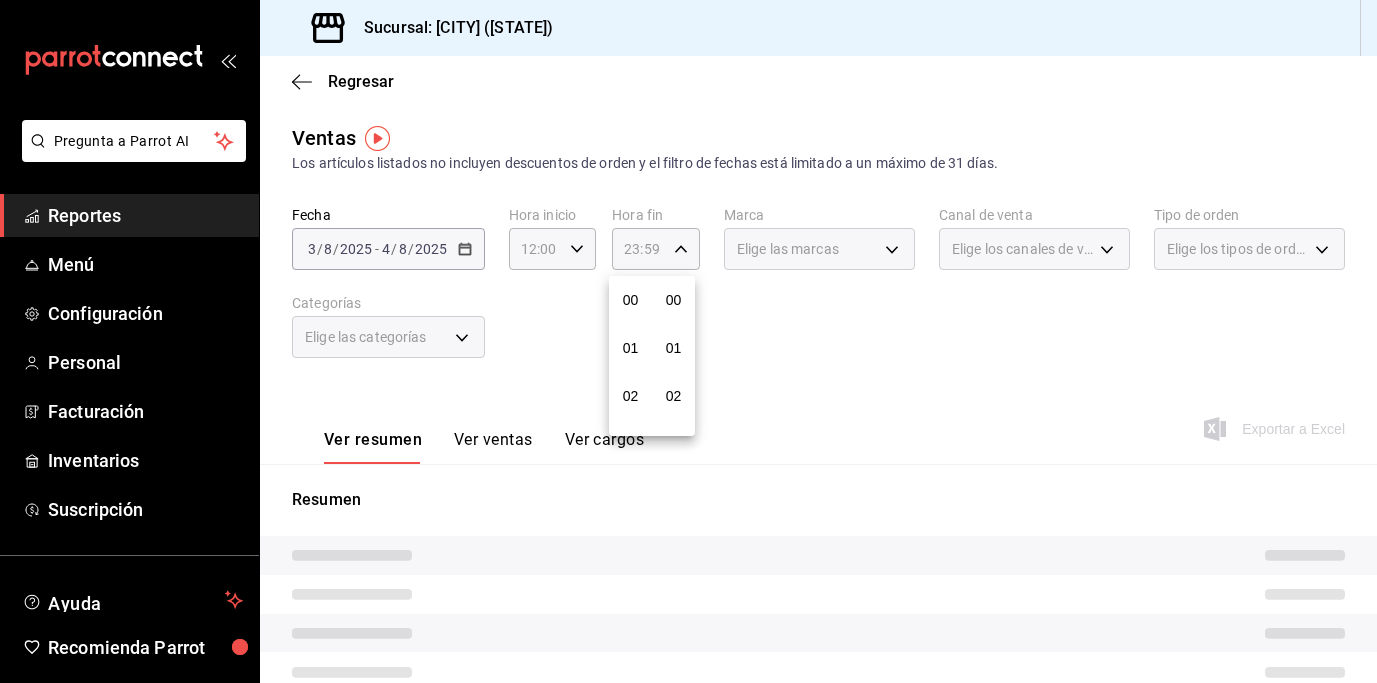 scroll, scrollTop: 992, scrollLeft: 0, axis: vertical 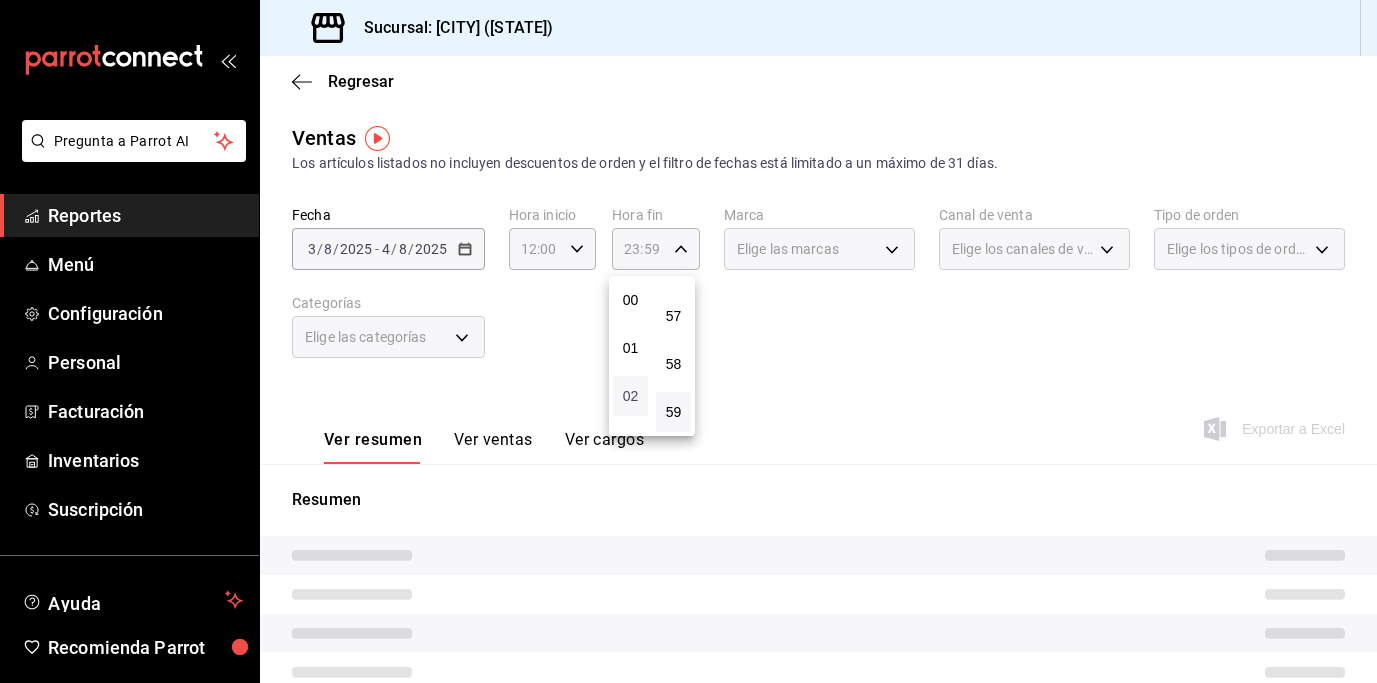 click on "02" at bounding box center (630, 396) 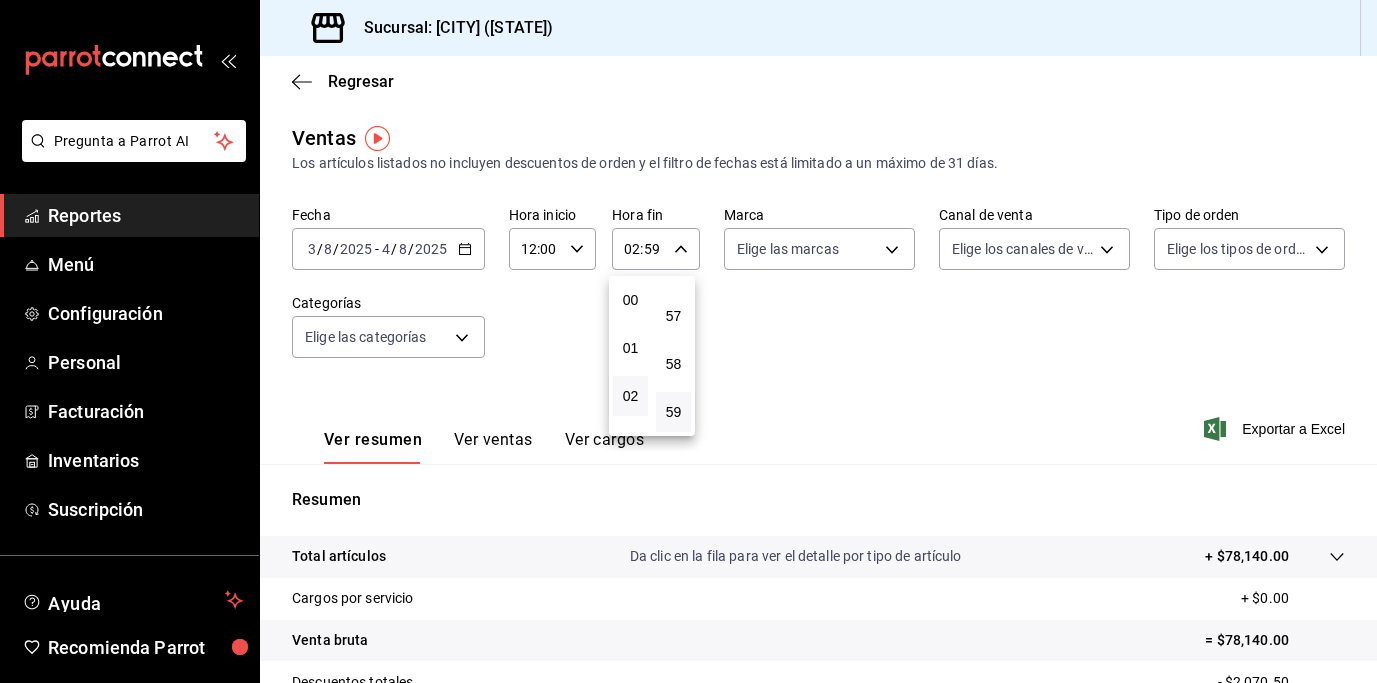 click at bounding box center (688, 341) 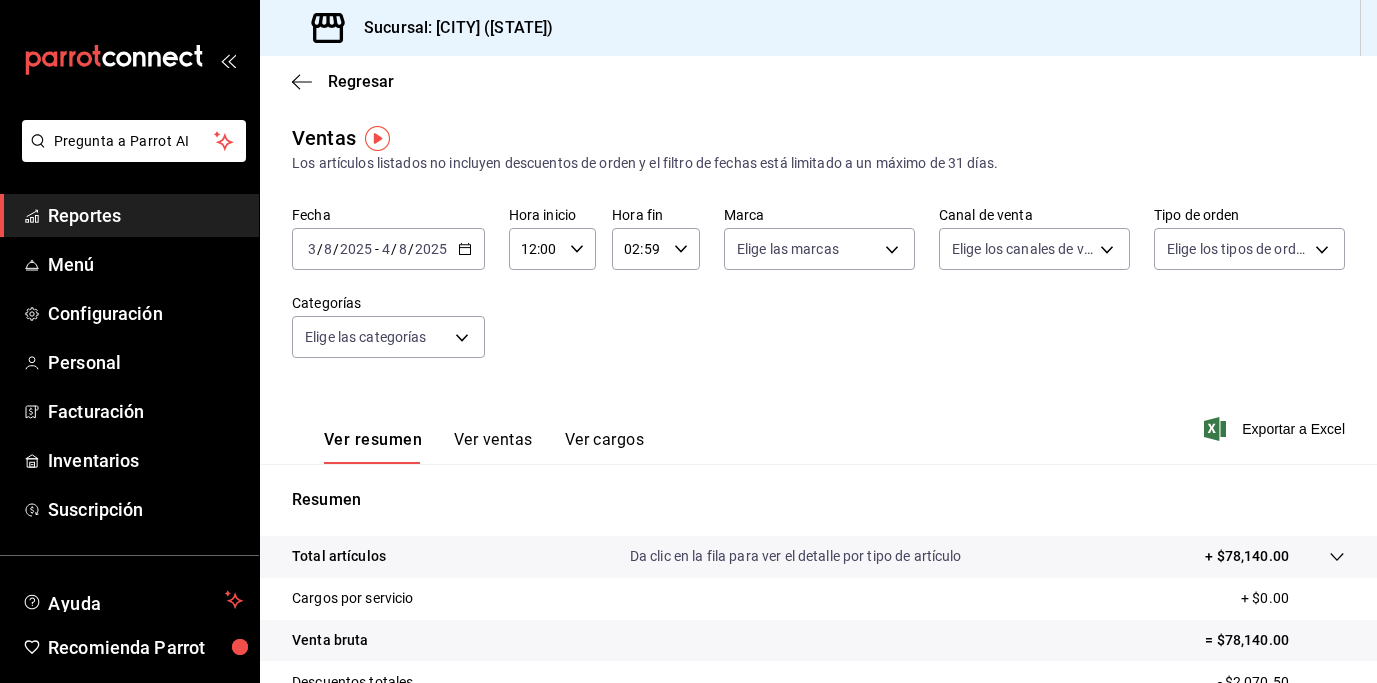 click 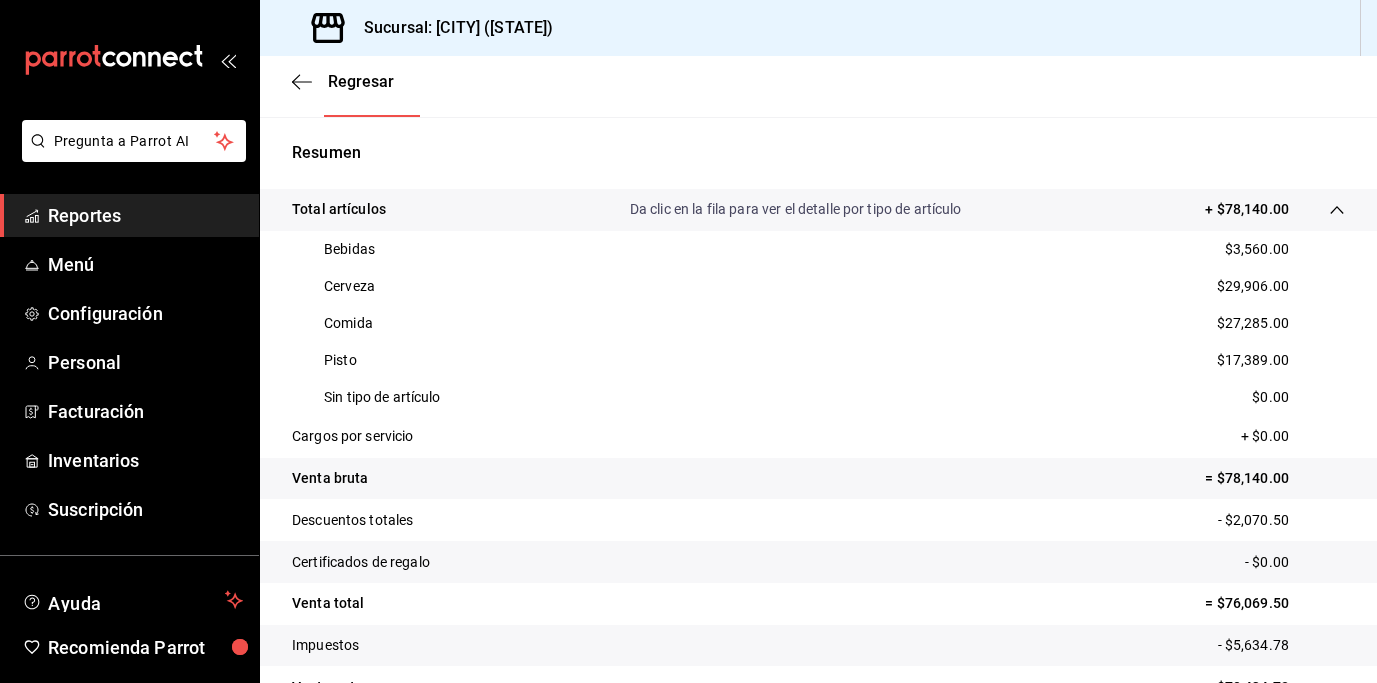 scroll, scrollTop: 351, scrollLeft: 0, axis: vertical 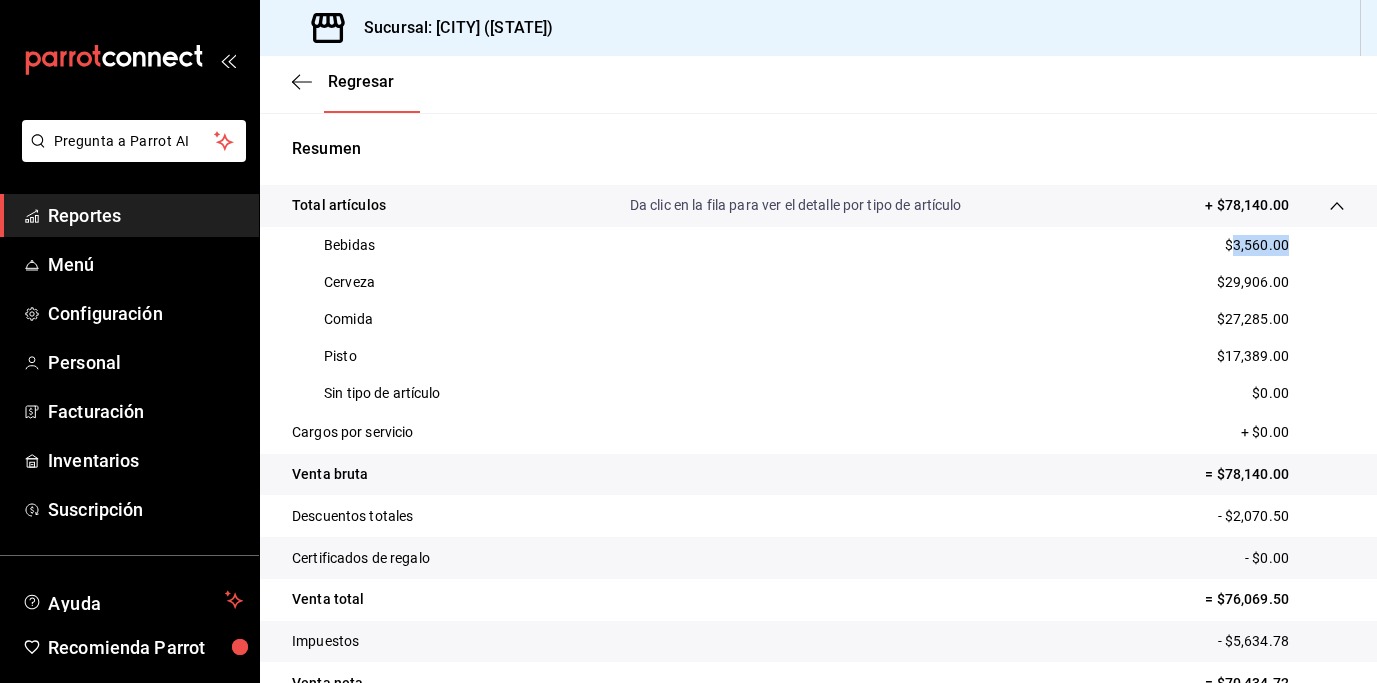 drag, startPoint x: 1256, startPoint y: 243, endPoint x: 1219, endPoint y: 245, distance: 37.054016 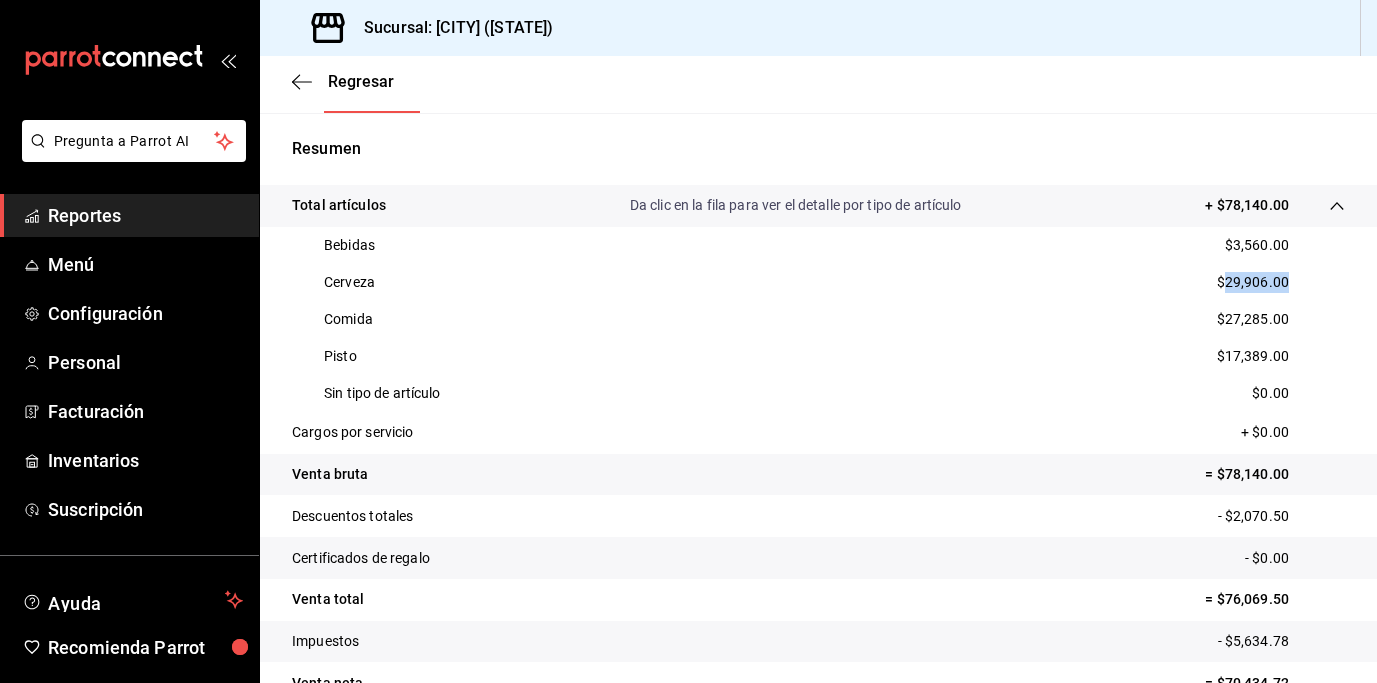 drag, startPoint x: 1210, startPoint y: 283, endPoint x: 1272, endPoint y: 288, distance: 62.201286 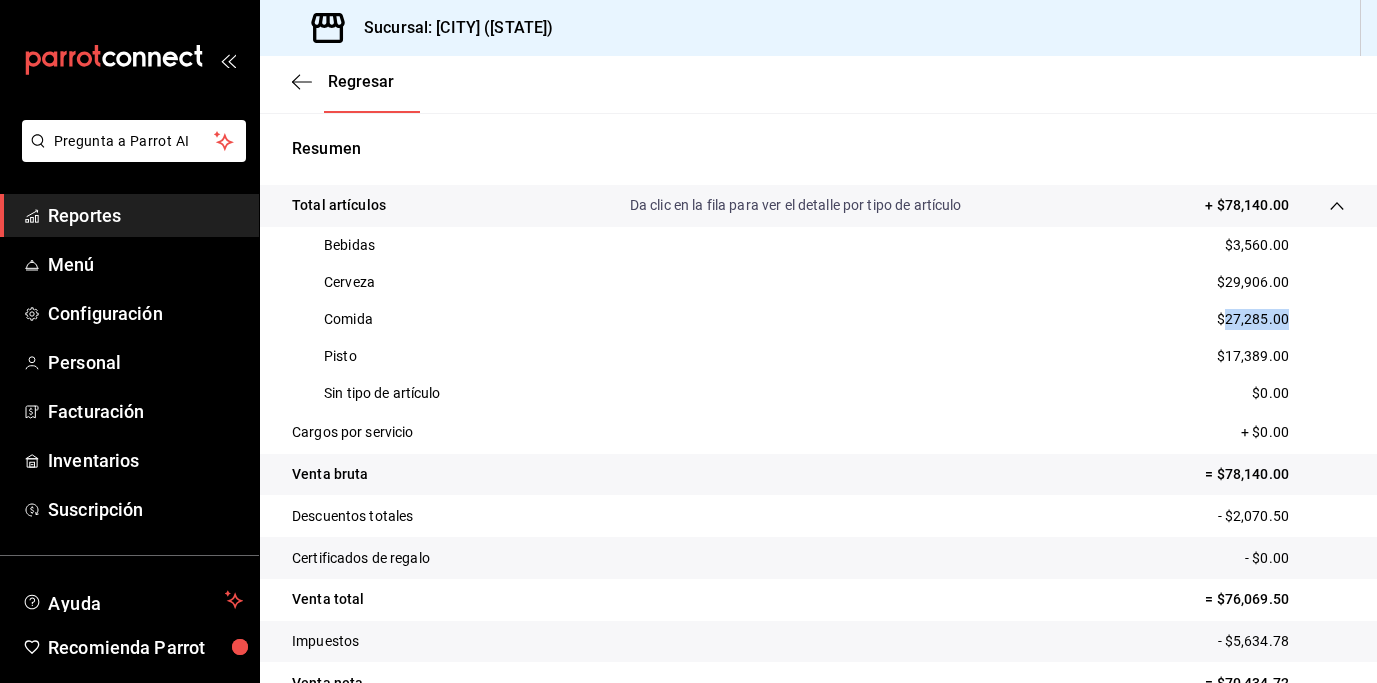 drag, startPoint x: 1211, startPoint y: 317, endPoint x: 1286, endPoint y: 322, distance: 75.16648 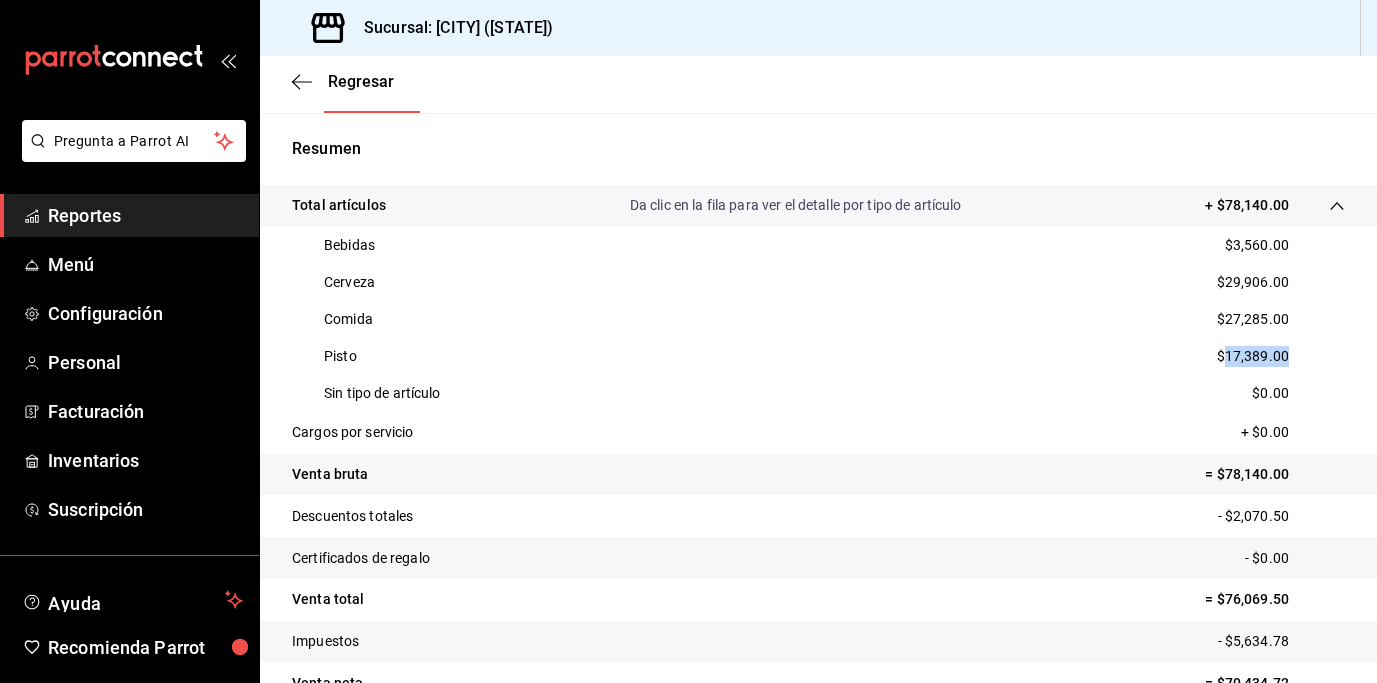 drag, startPoint x: 1213, startPoint y: 359, endPoint x: 1296, endPoint y: 355, distance: 83.09633 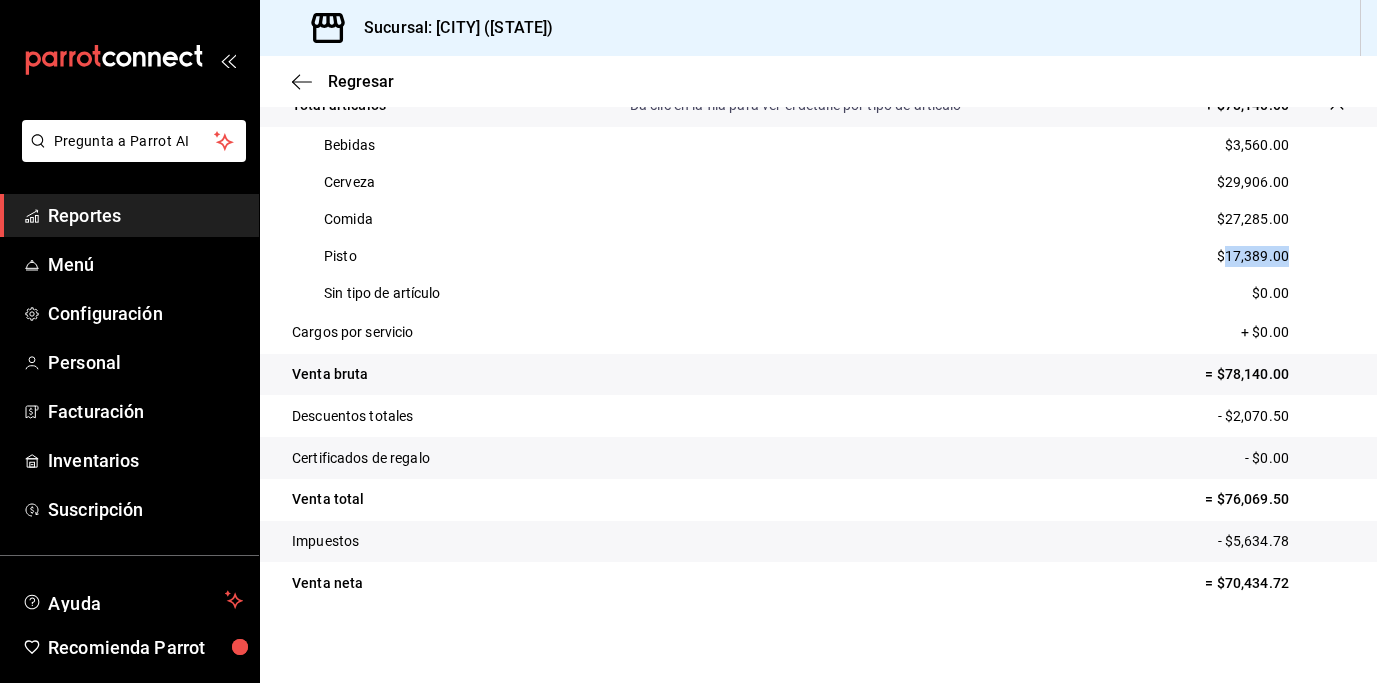 scroll, scrollTop: 460, scrollLeft: 0, axis: vertical 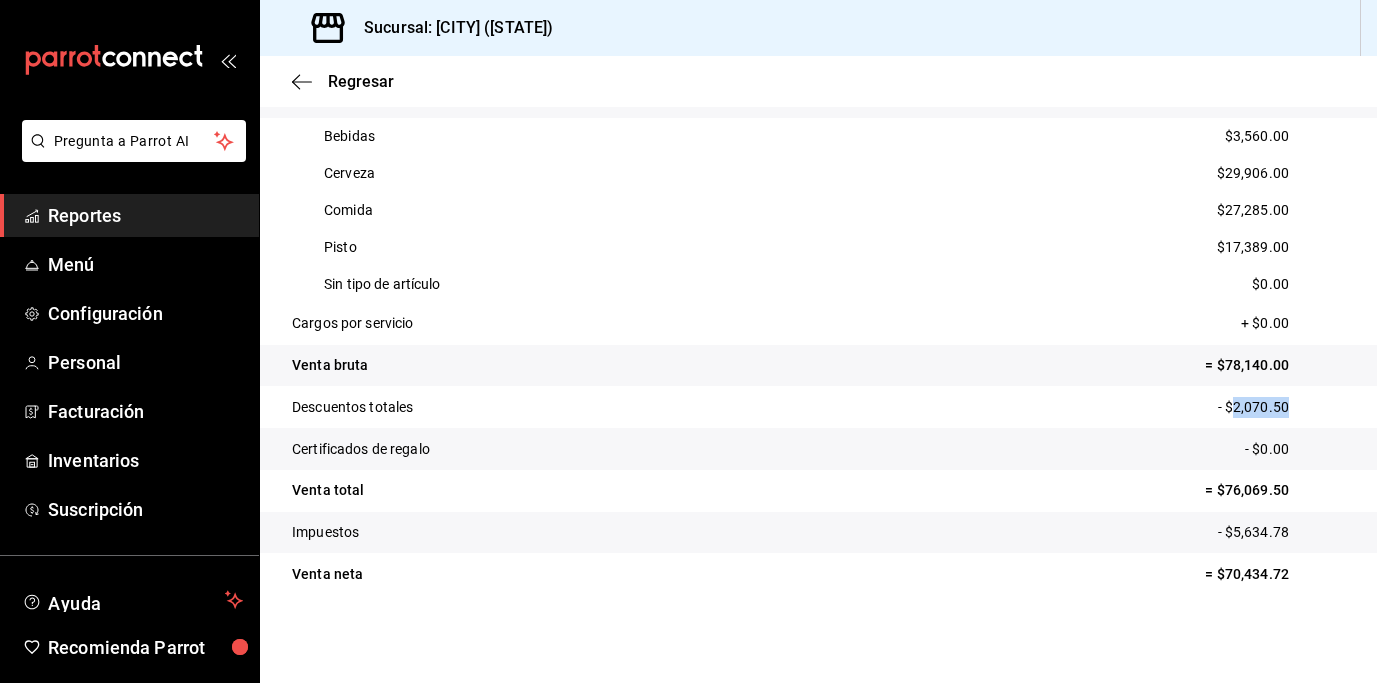 drag, startPoint x: 1281, startPoint y: 405, endPoint x: 1219, endPoint y: 407, distance: 62.03225 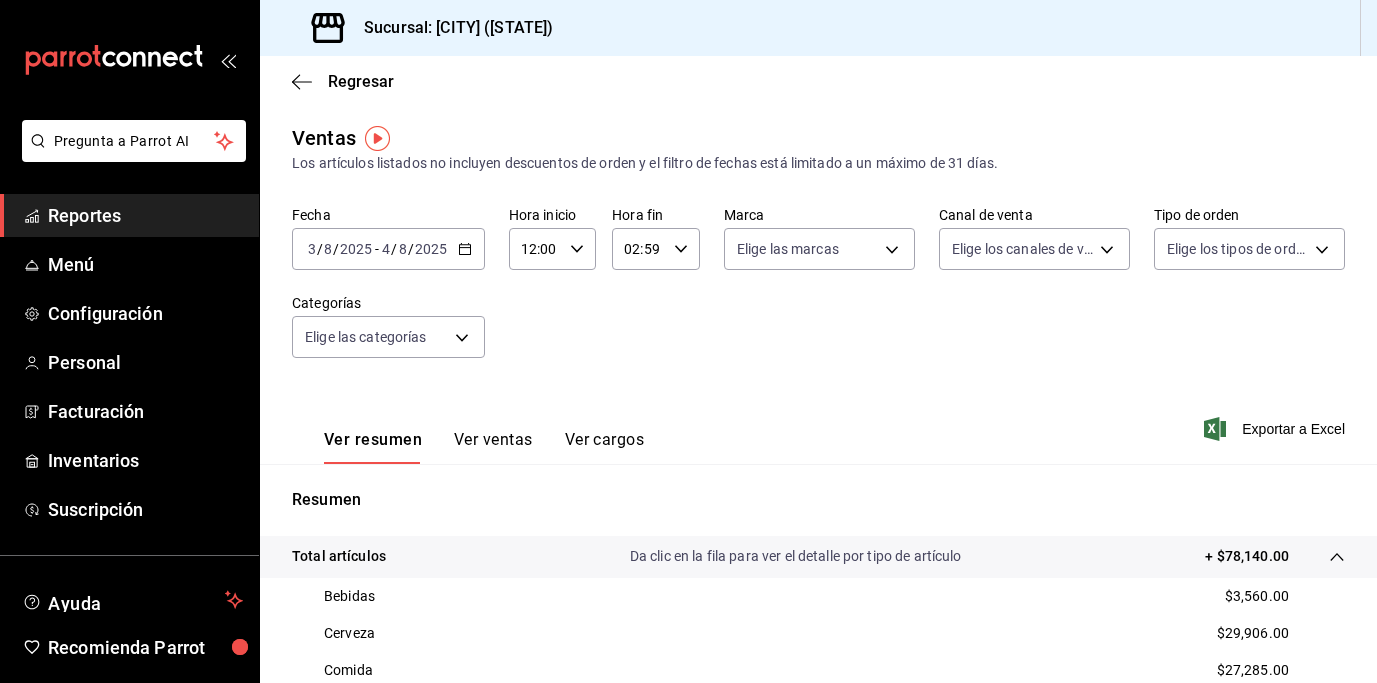 click 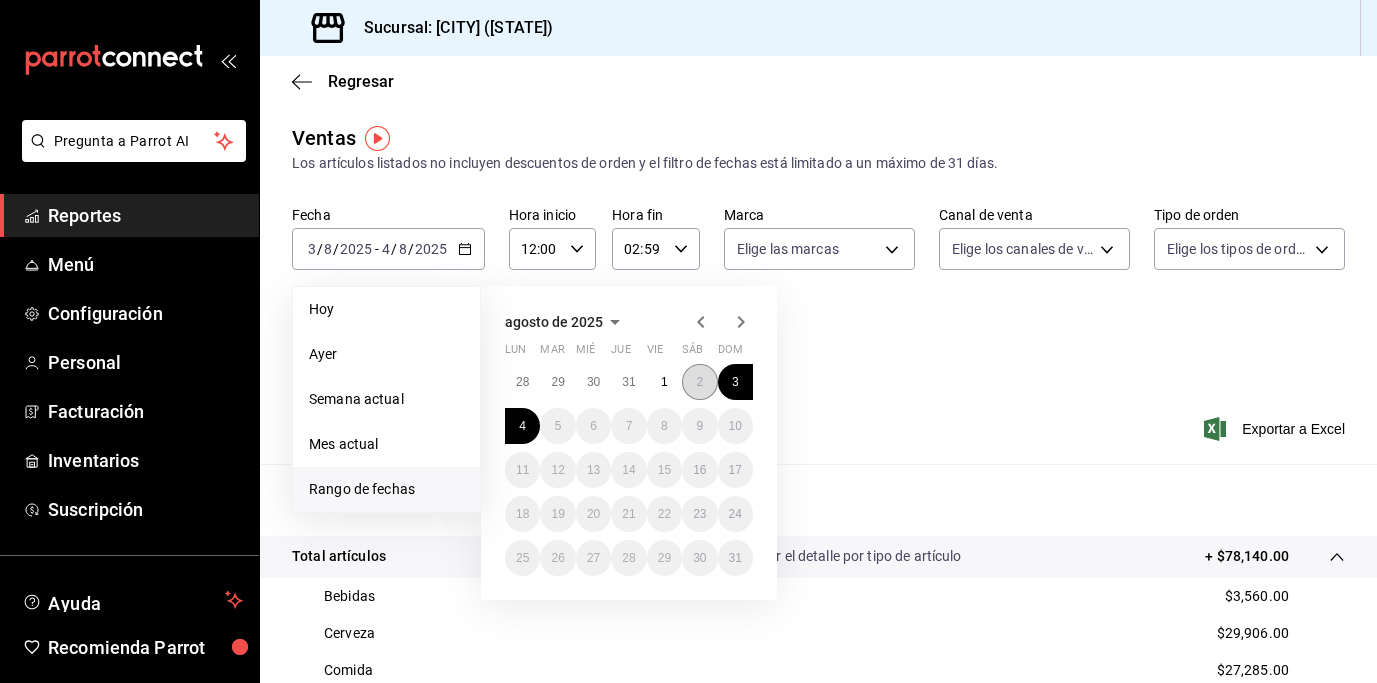 click on "2" at bounding box center [699, 382] 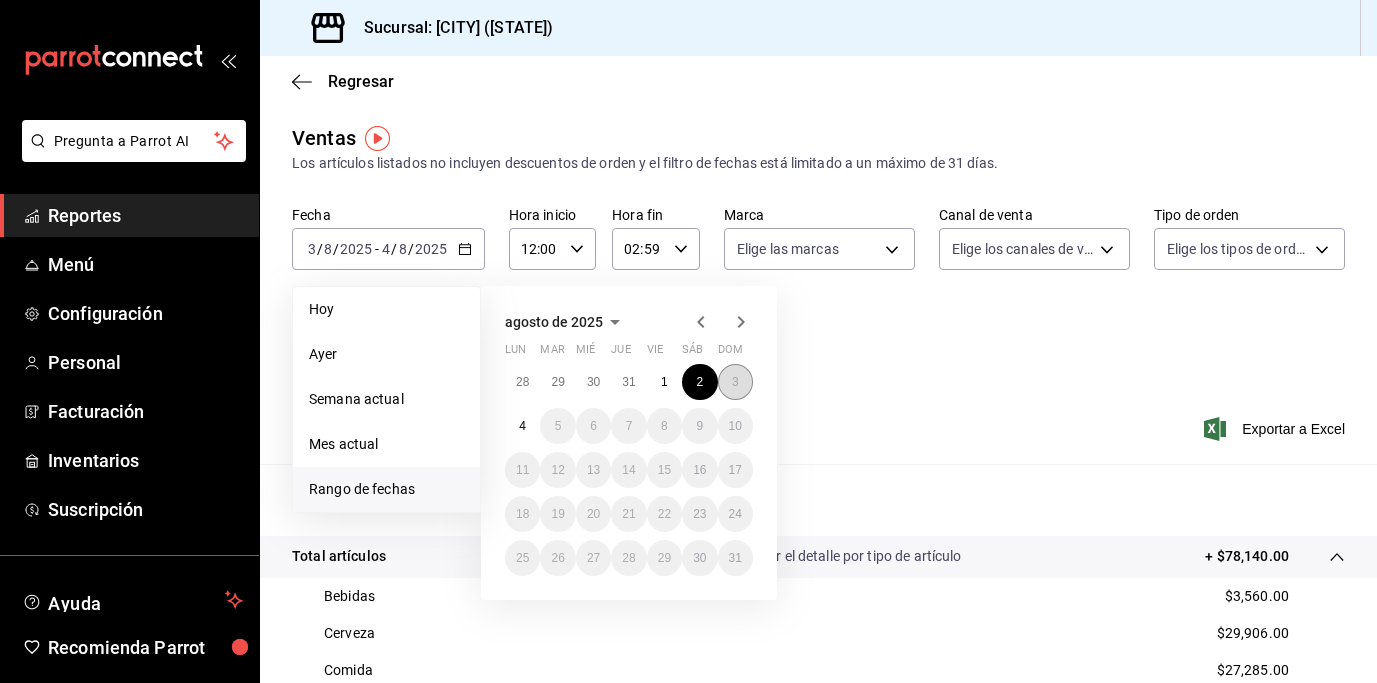 click on "3" at bounding box center [735, 382] 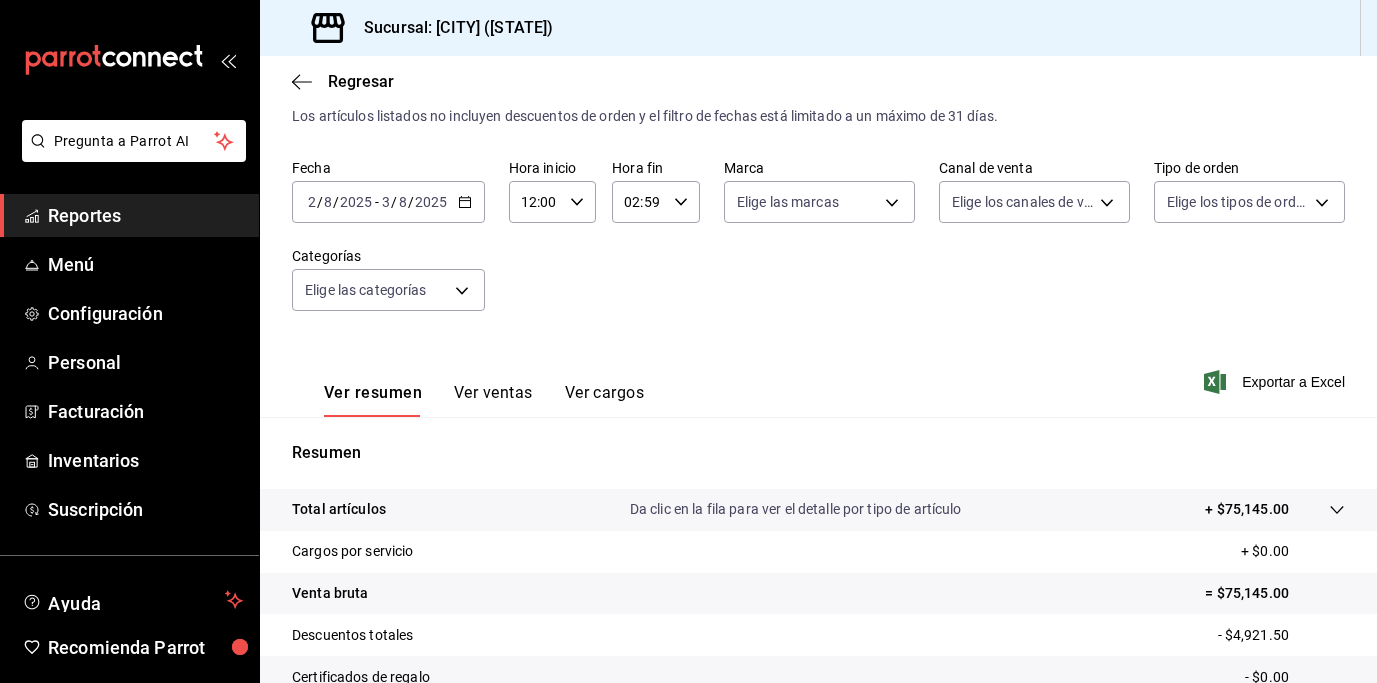 scroll, scrollTop: 275, scrollLeft: 0, axis: vertical 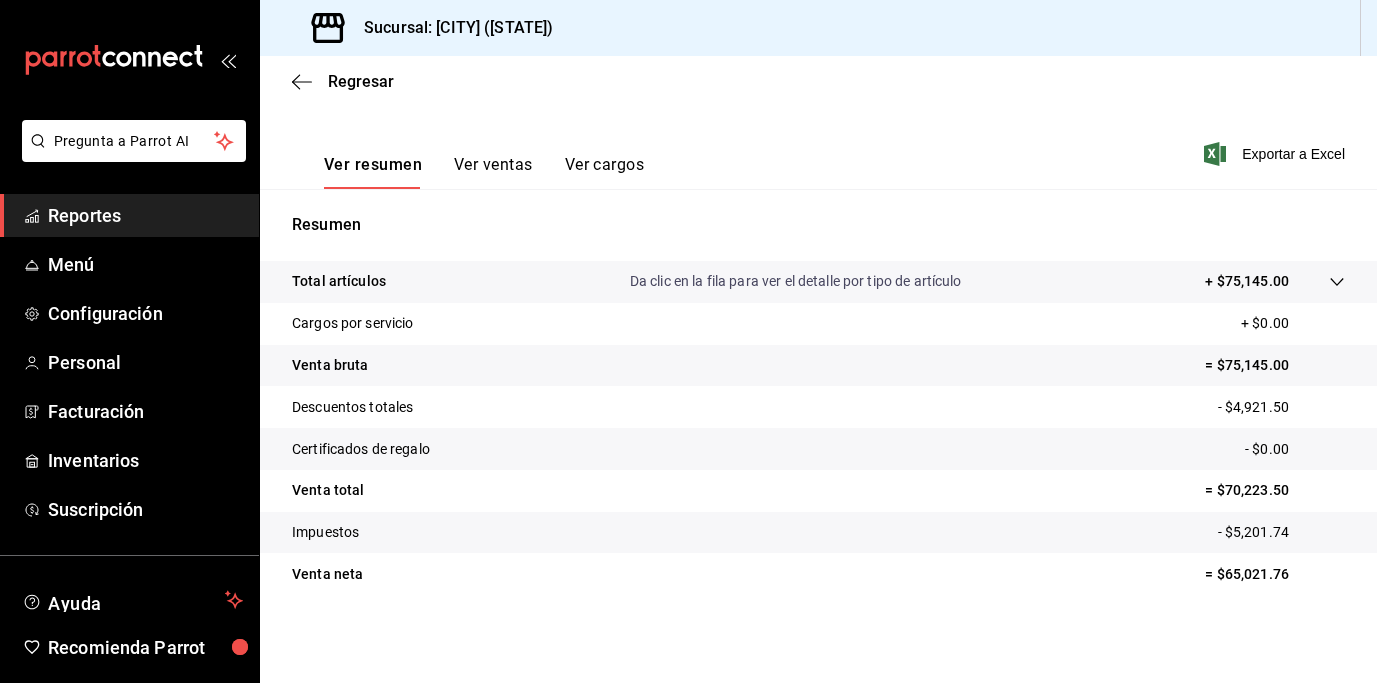 click 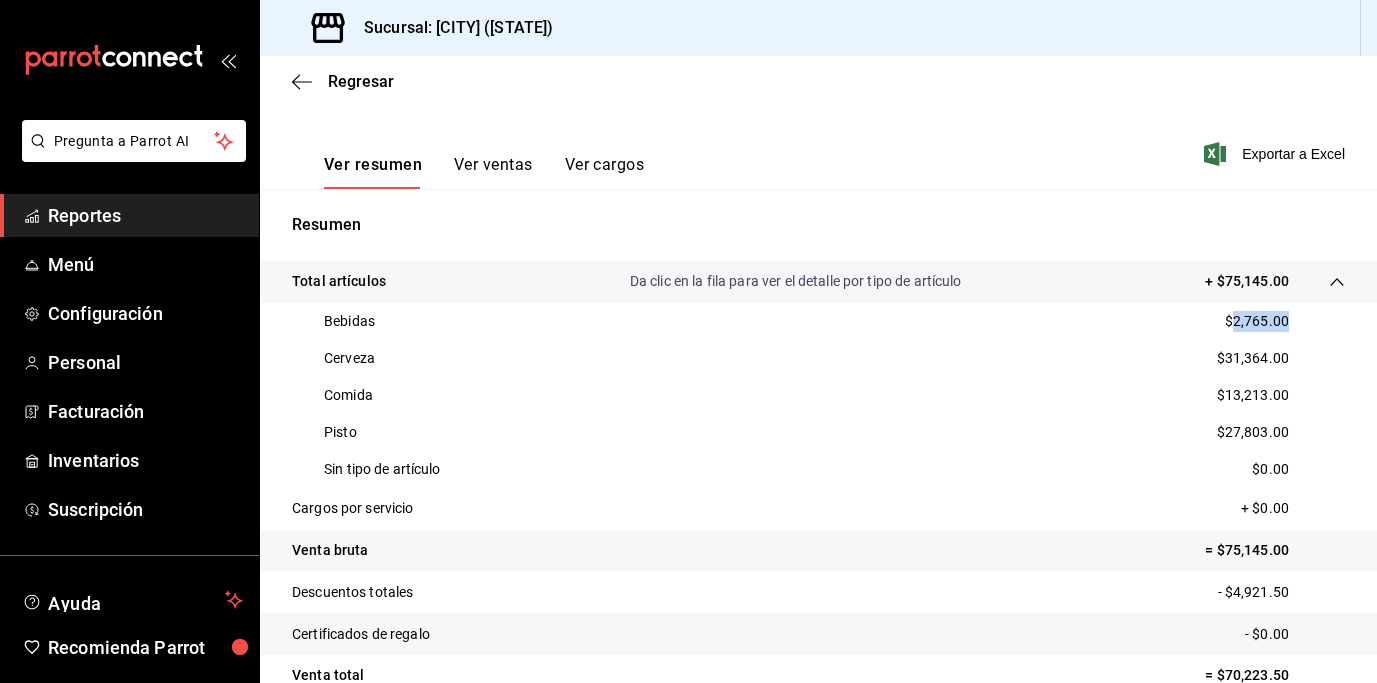drag, startPoint x: 1221, startPoint y: 321, endPoint x: 1275, endPoint y: 328, distance: 54.451813 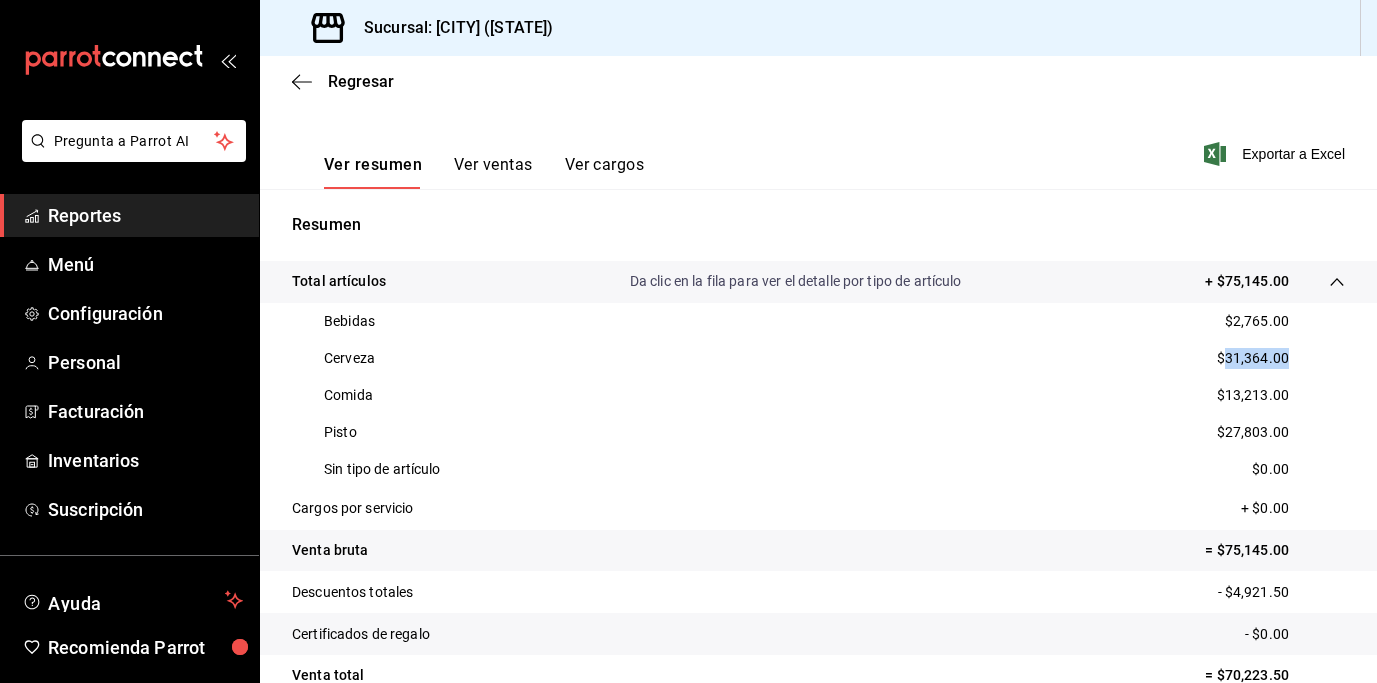 drag, startPoint x: 1213, startPoint y: 359, endPoint x: 1282, endPoint y: 360, distance: 69.00725 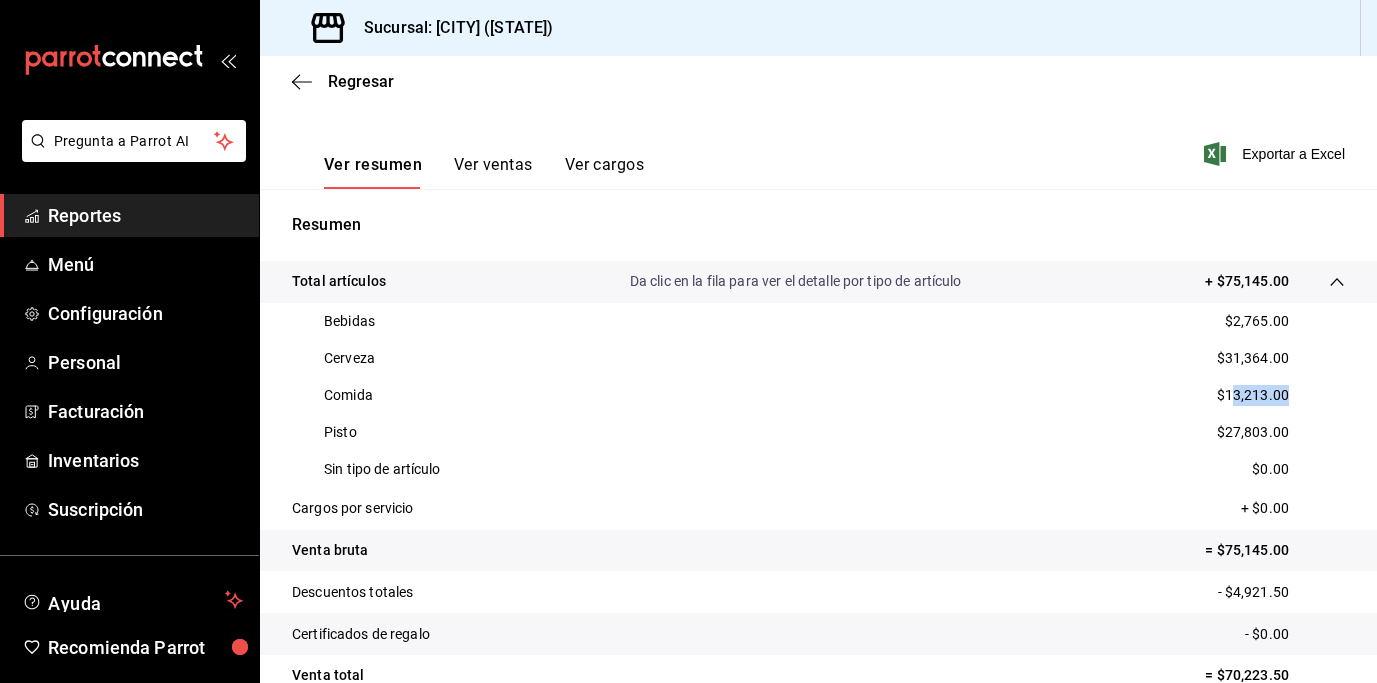 drag, startPoint x: 1217, startPoint y: 397, endPoint x: 1288, endPoint y: 393, distance: 71.11259 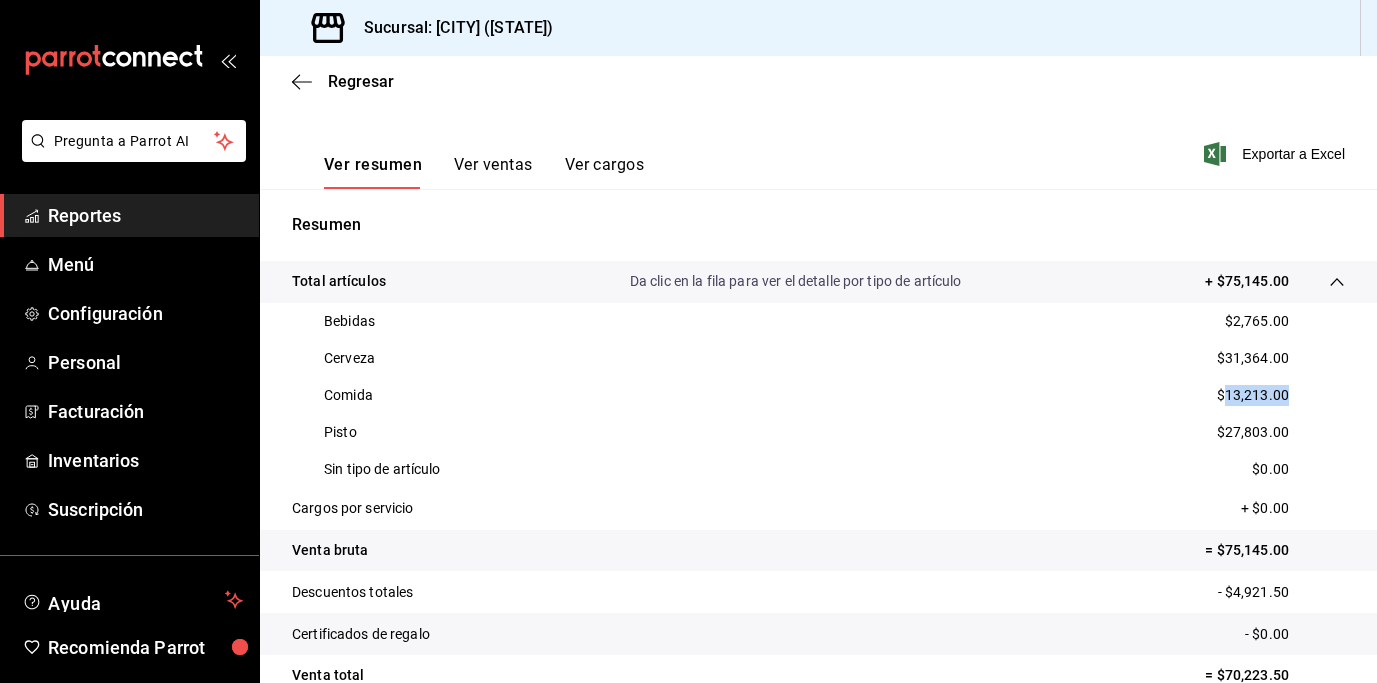 drag, startPoint x: 1288, startPoint y: 392, endPoint x: 1212, endPoint y: 395, distance: 76.05919 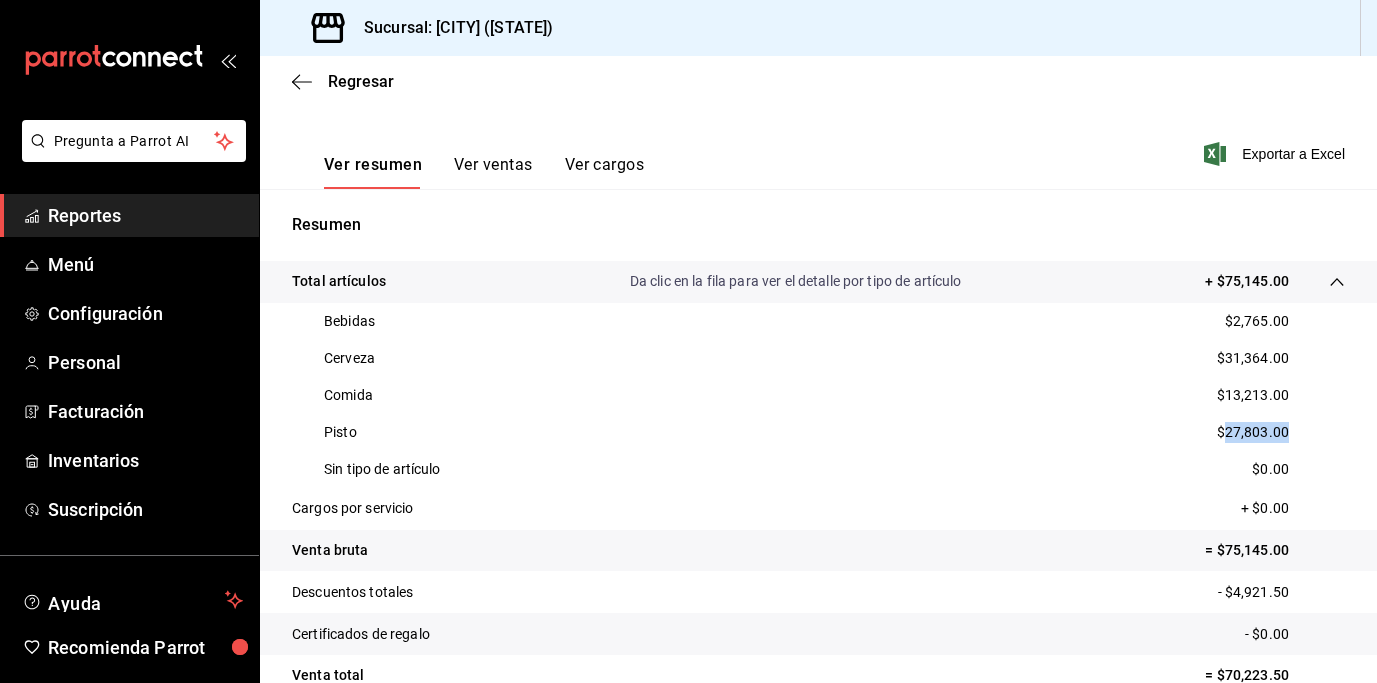 drag, startPoint x: 1279, startPoint y: 432, endPoint x: 1212, endPoint y: 432, distance: 67 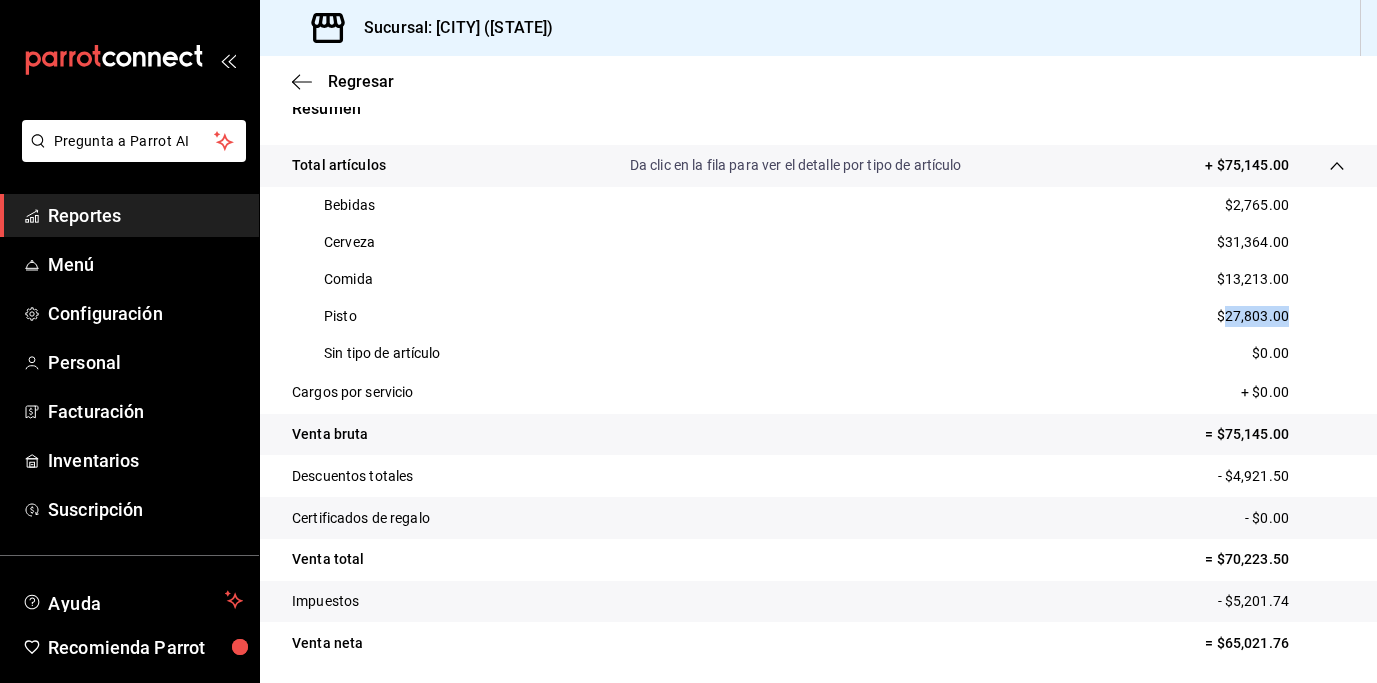 scroll, scrollTop: 391, scrollLeft: 0, axis: vertical 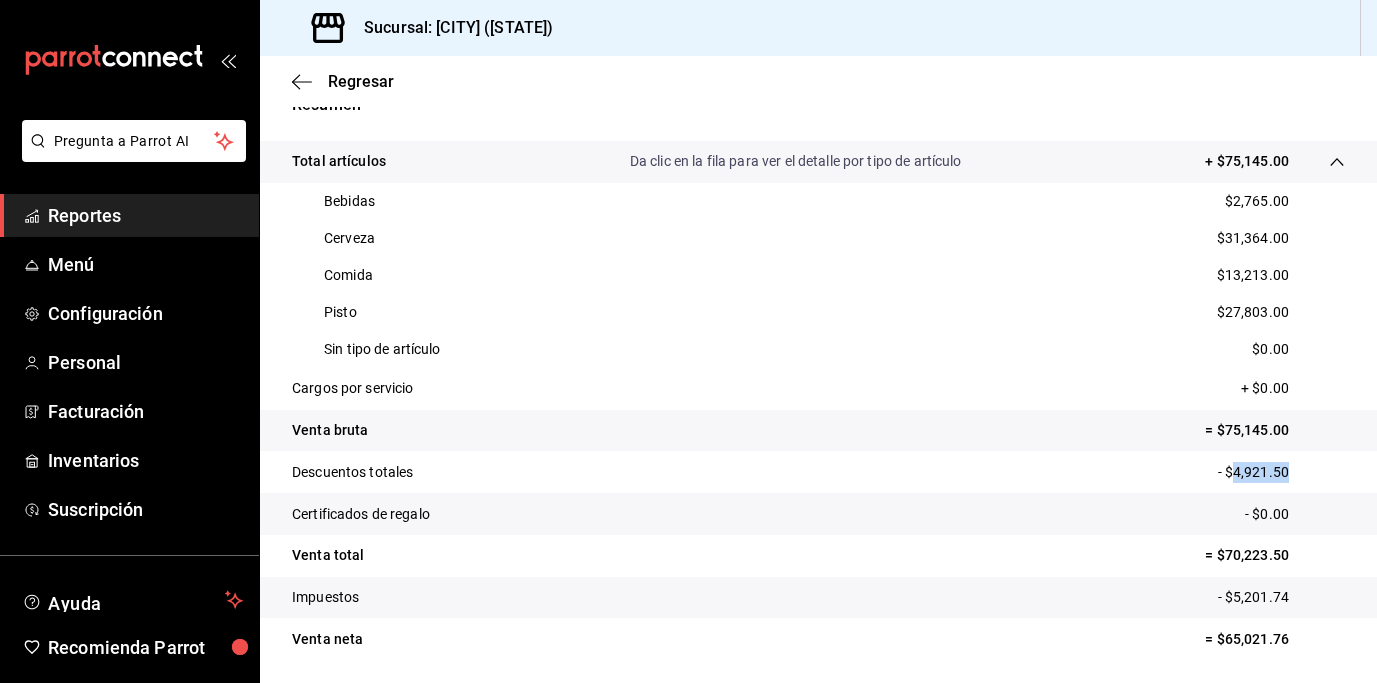copy on "4,921.50" 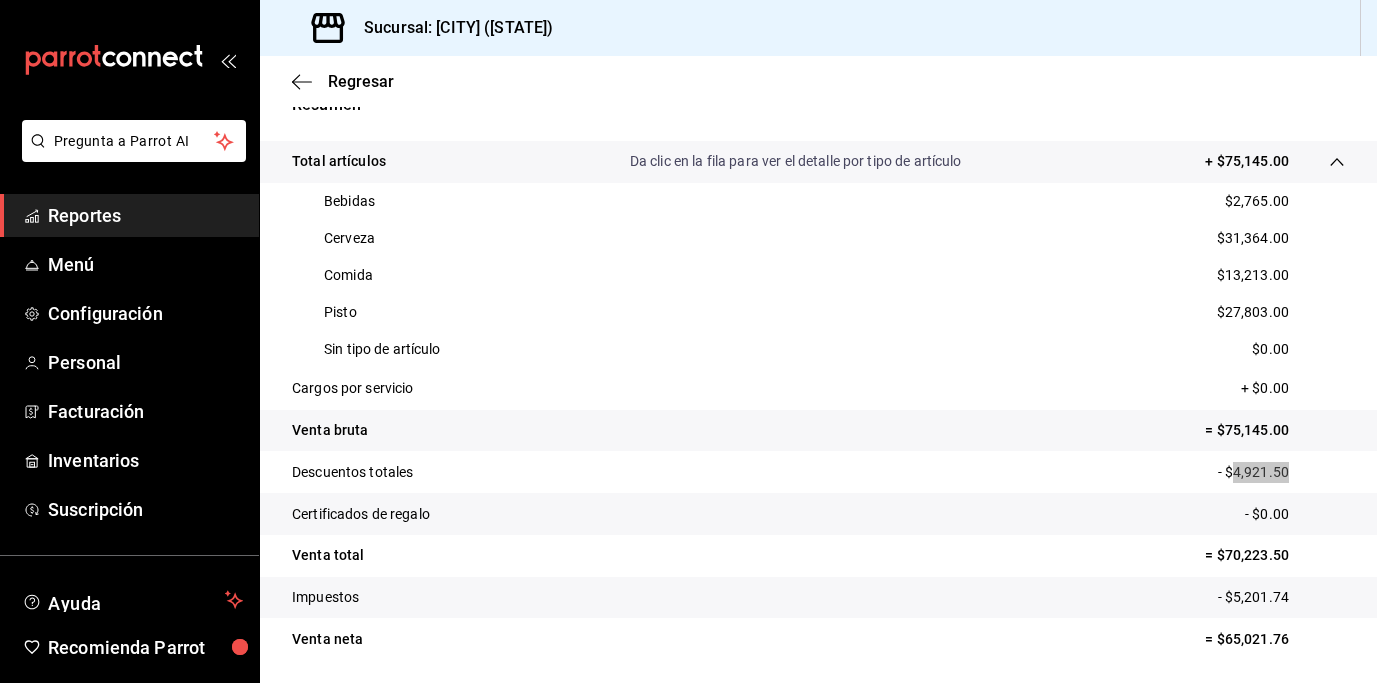 drag, startPoint x: 1223, startPoint y: 473, endPoint x: 1028, endPoint y: 8, distance: 504.2321 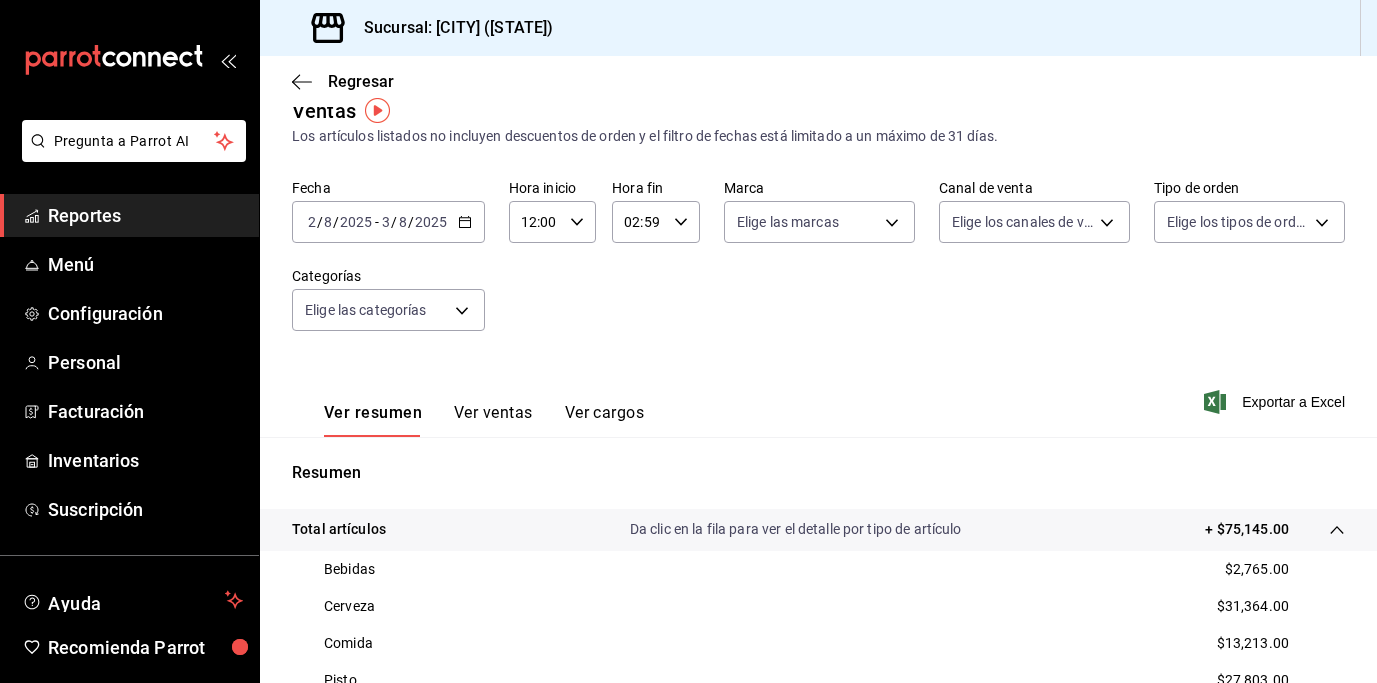 scroll, scrollTop: 0, scrollLeft: 0, axis: both 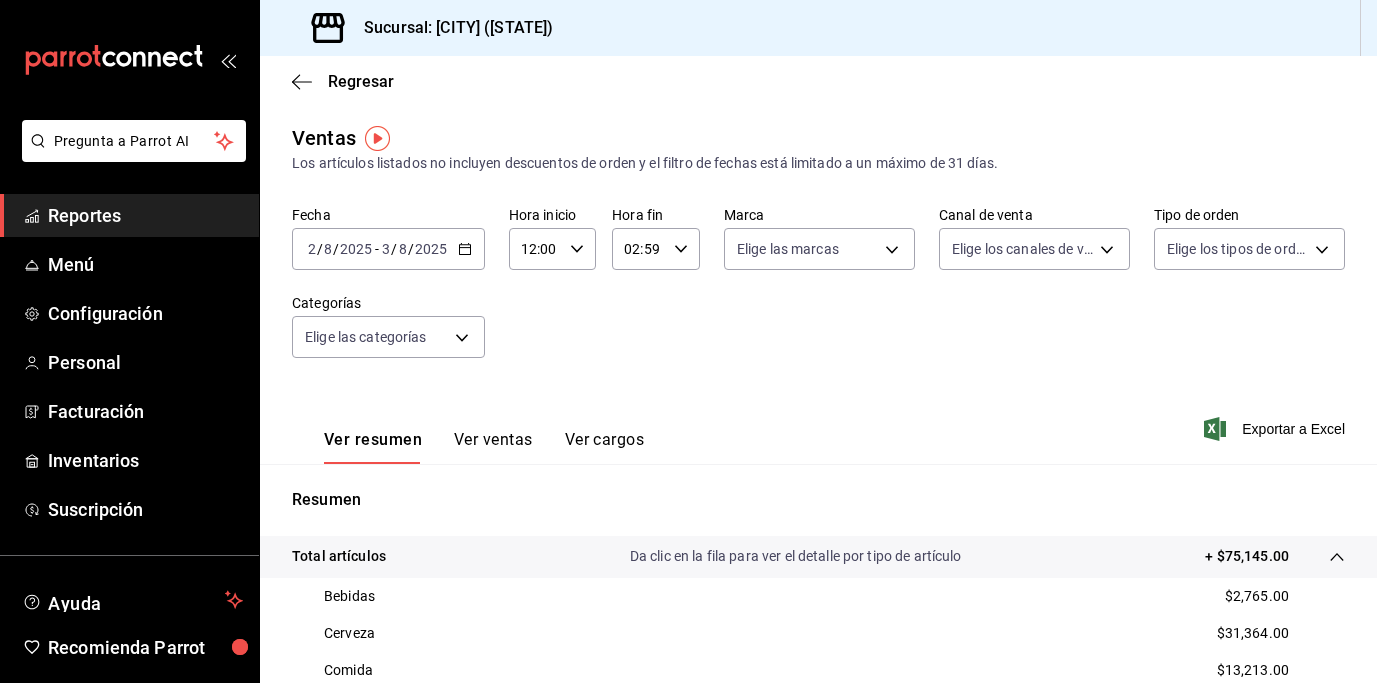 click 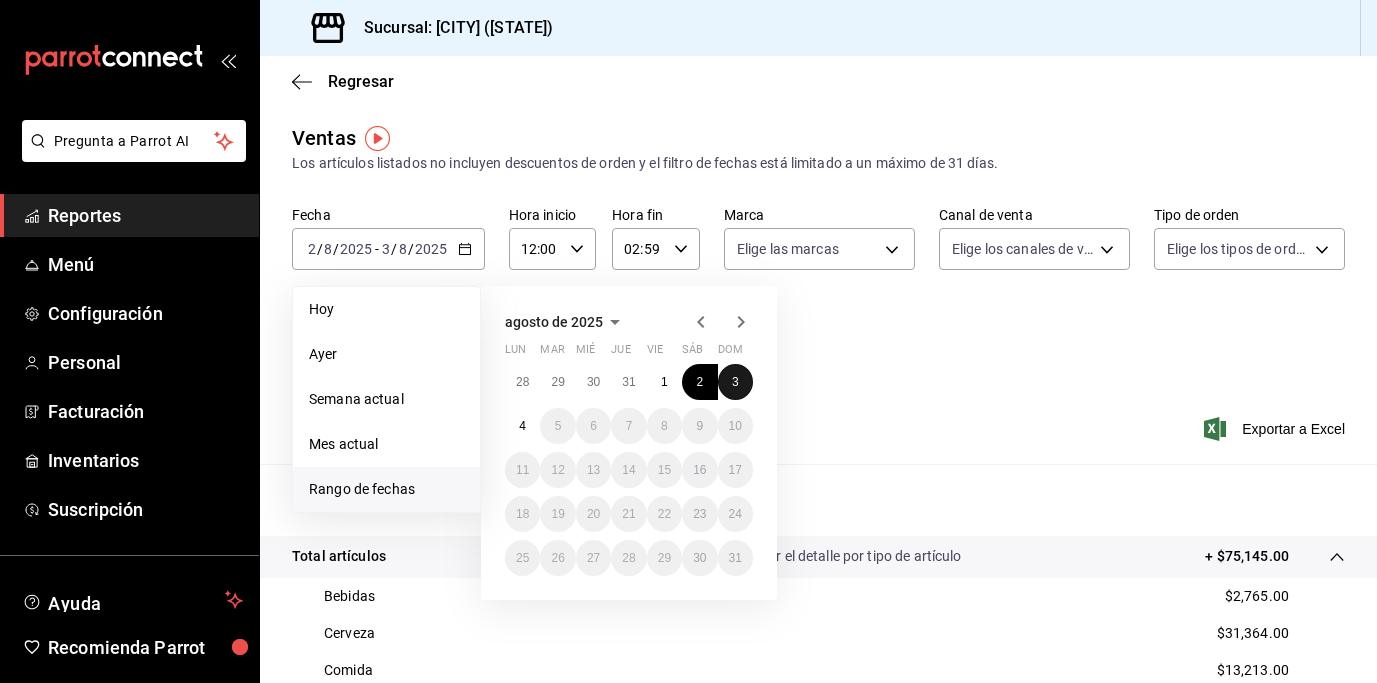 click on "3" at bounding box center (735, 382) 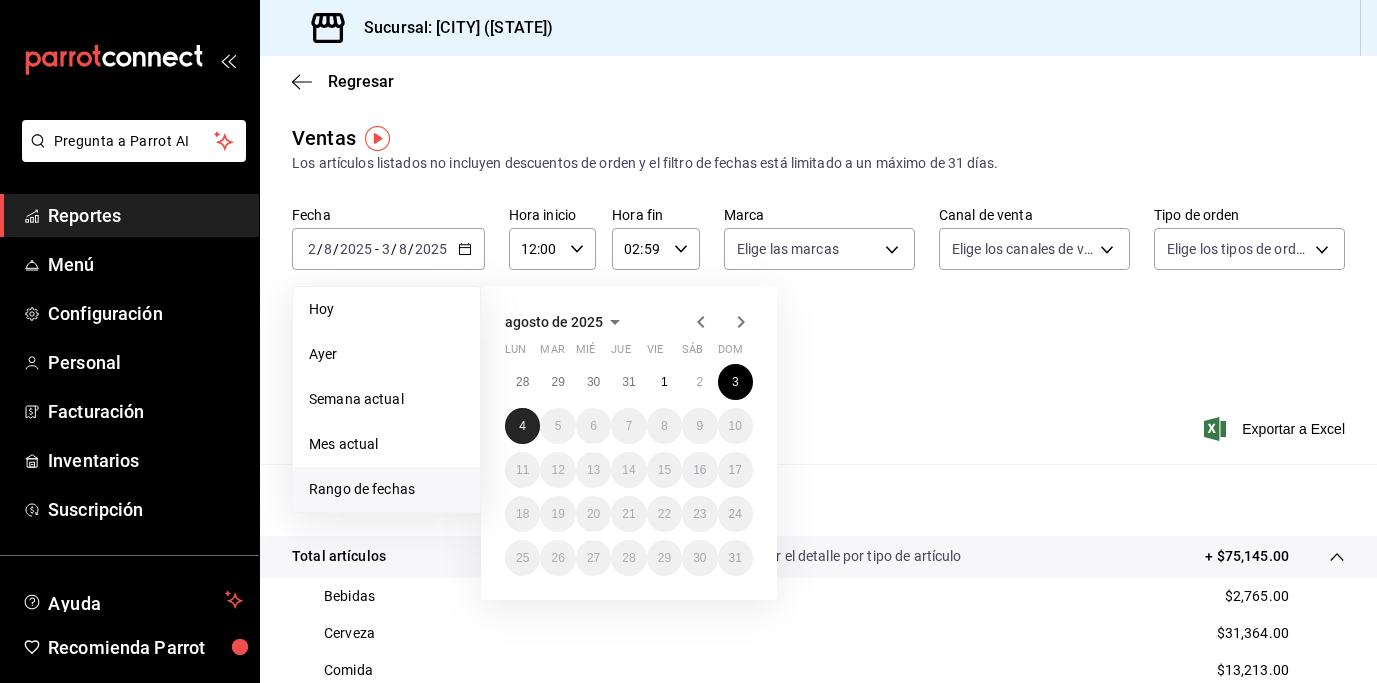 click on "4" at bounding box center [522, 426] 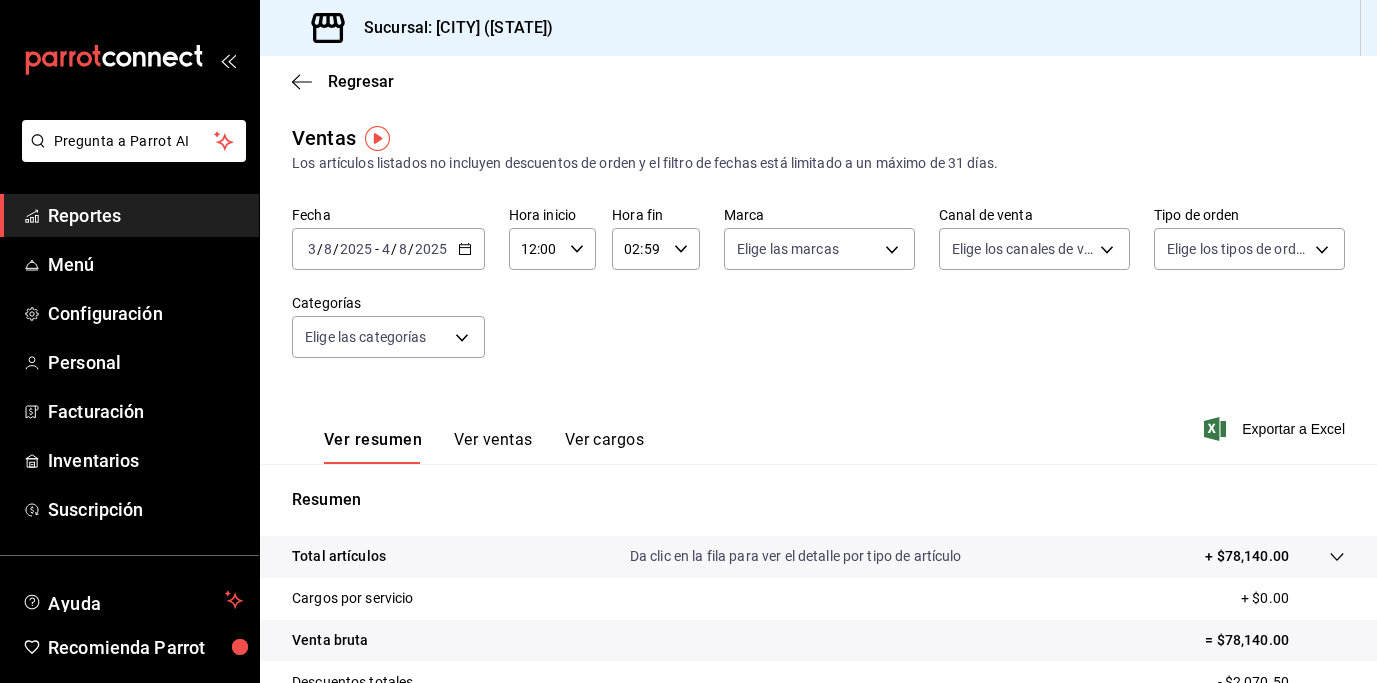 click on "Ver ventas" at bounding box center [493, 447] 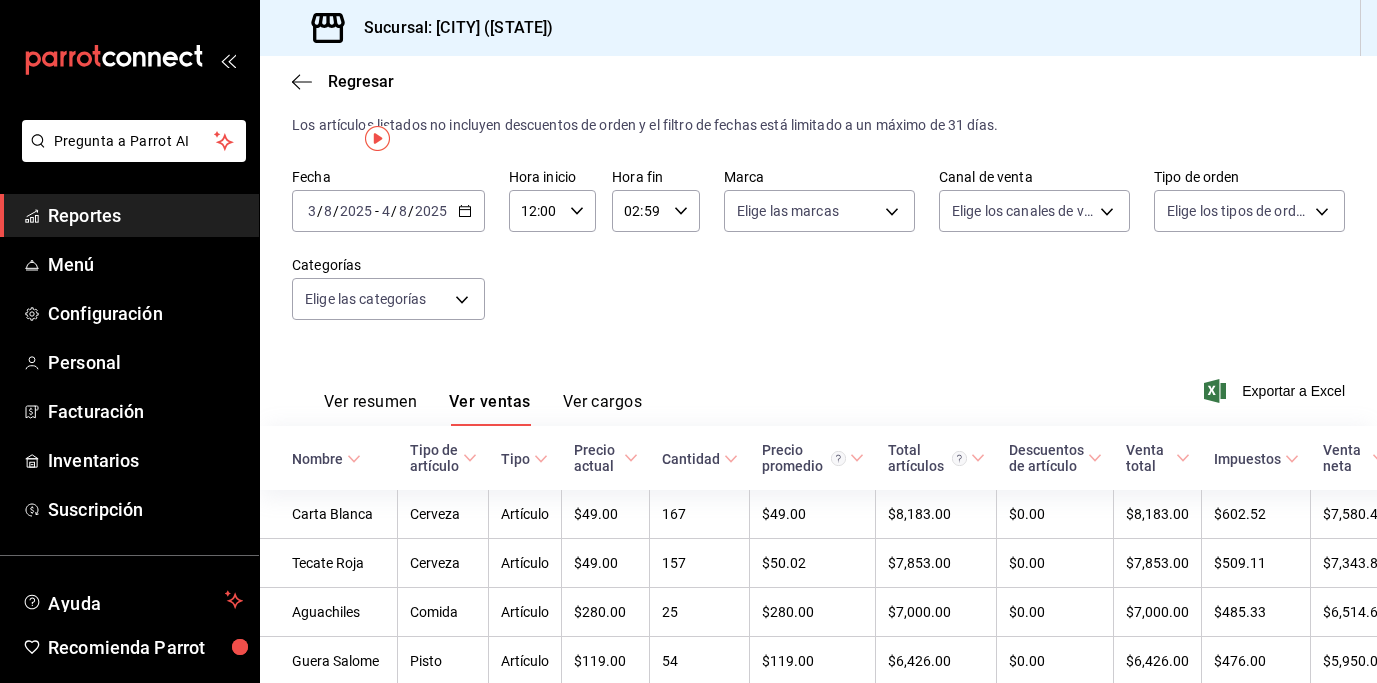 scroll, scrollTop: 0, scrollLeft: 0, axis: both 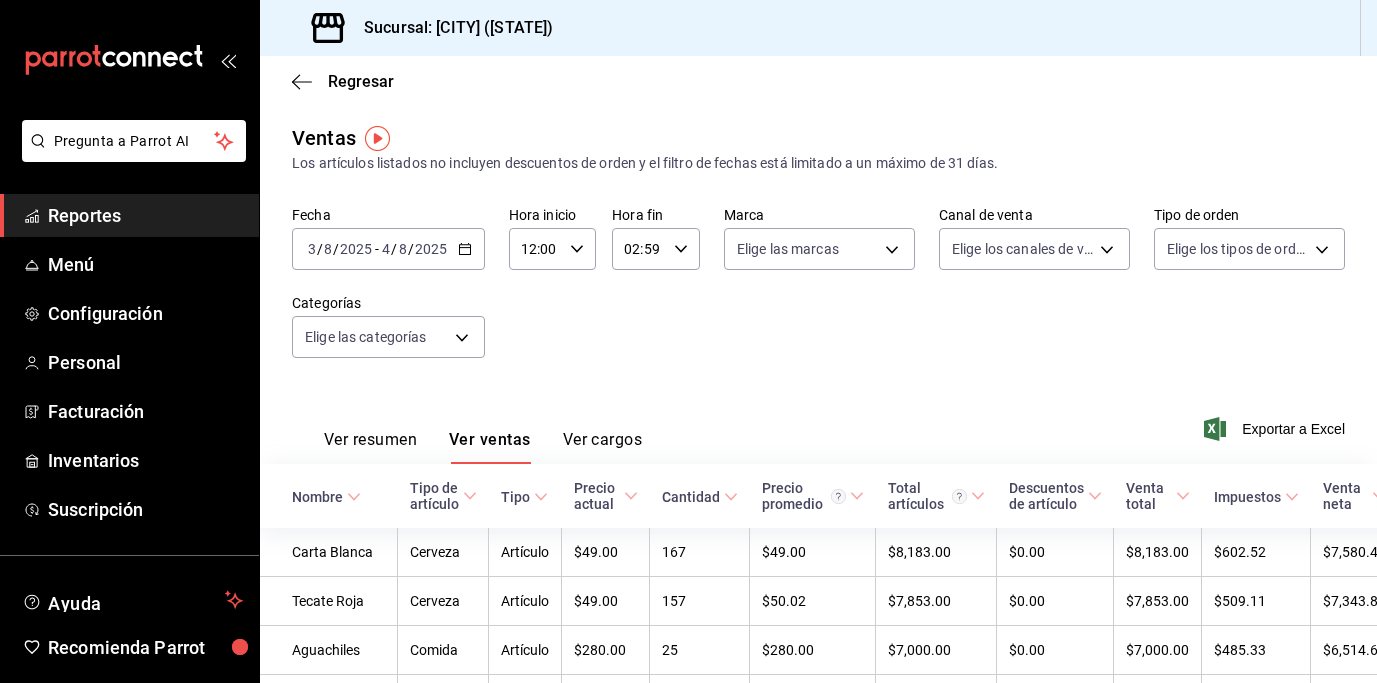 click 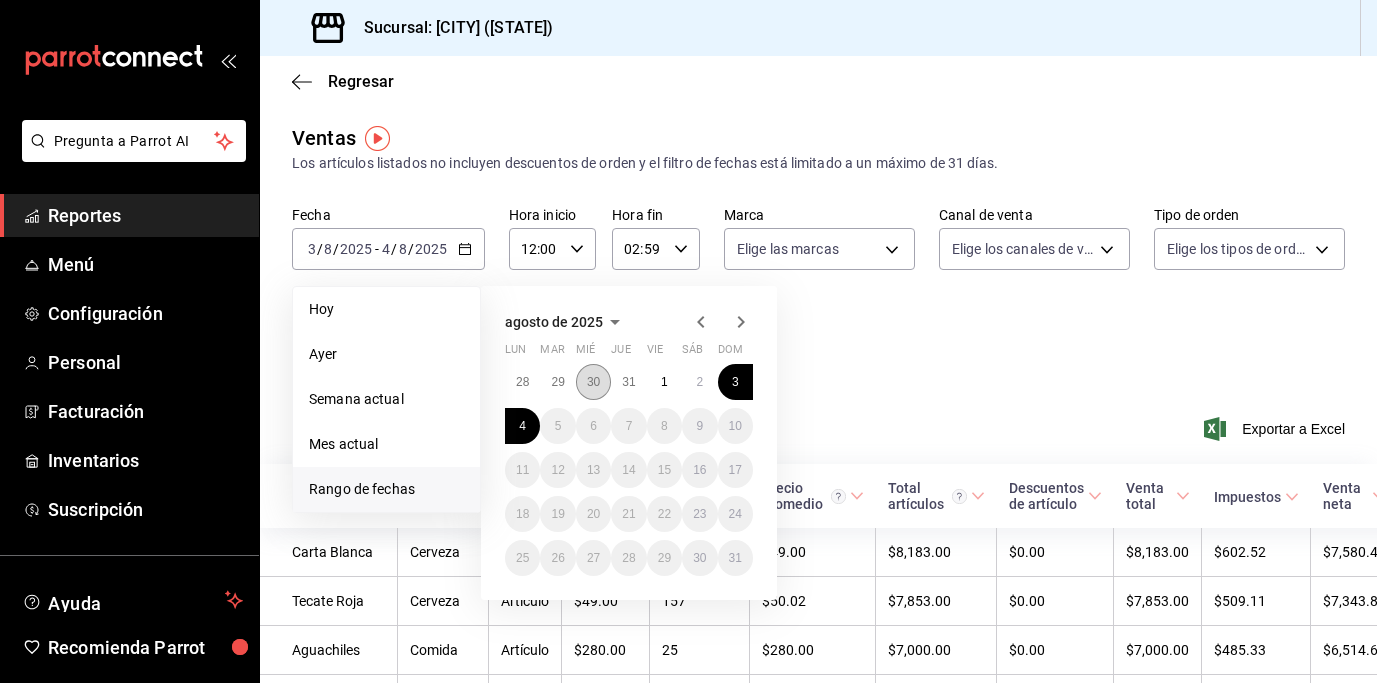 click on "30" at bounding box center (593, 382) 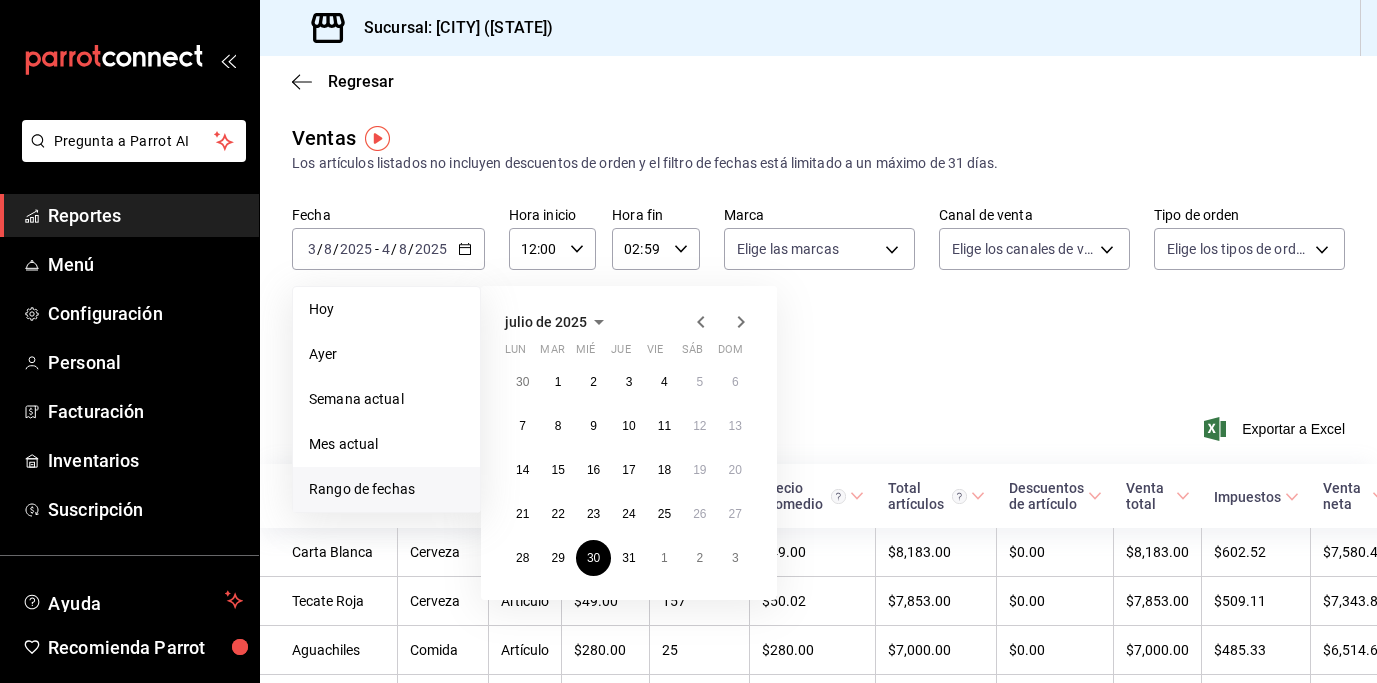 click 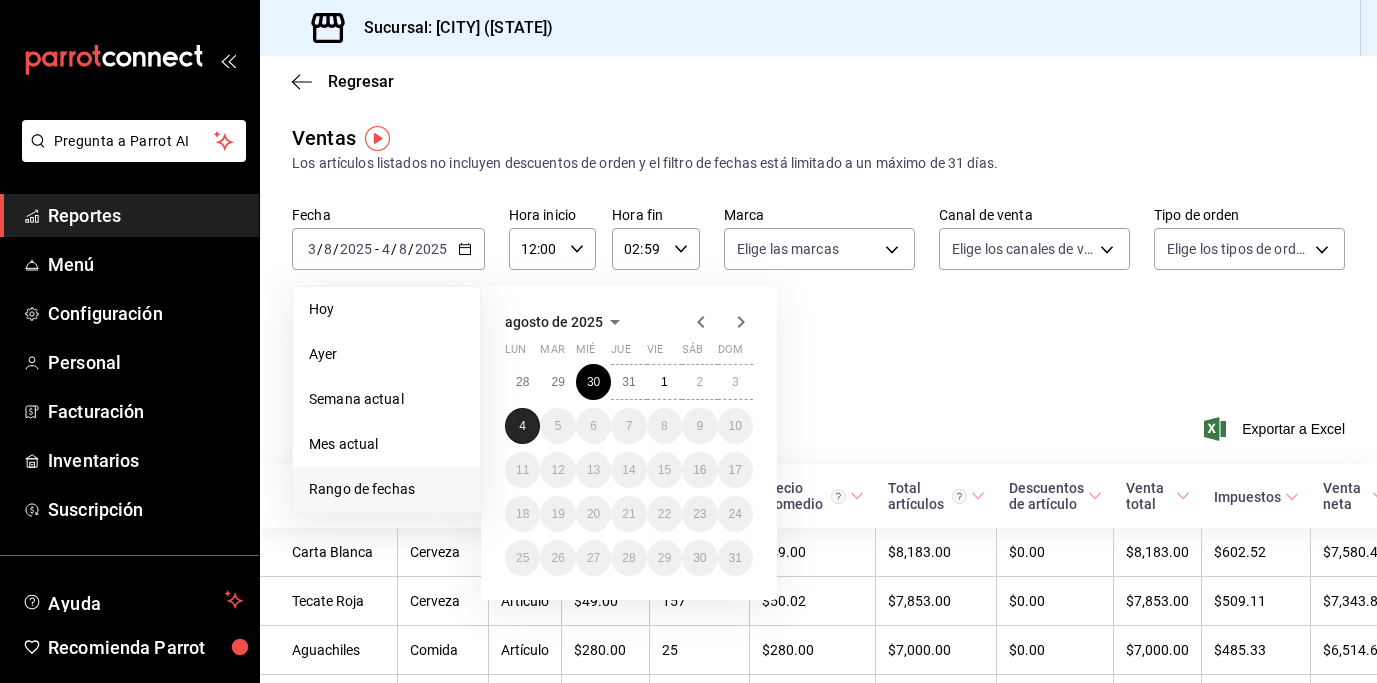 click on "4" at bounding box center [522, 426] 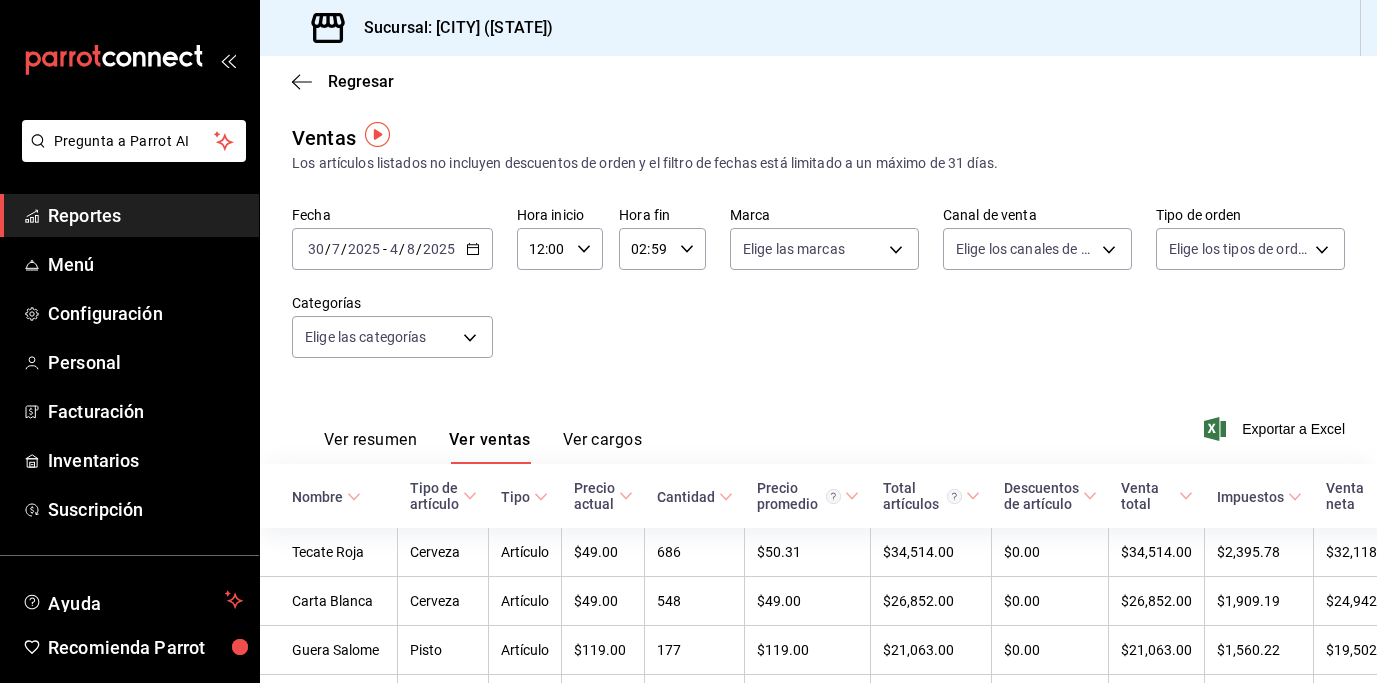 scroll, scrollTop: 4, scrollLeft: 0, axis: vertical 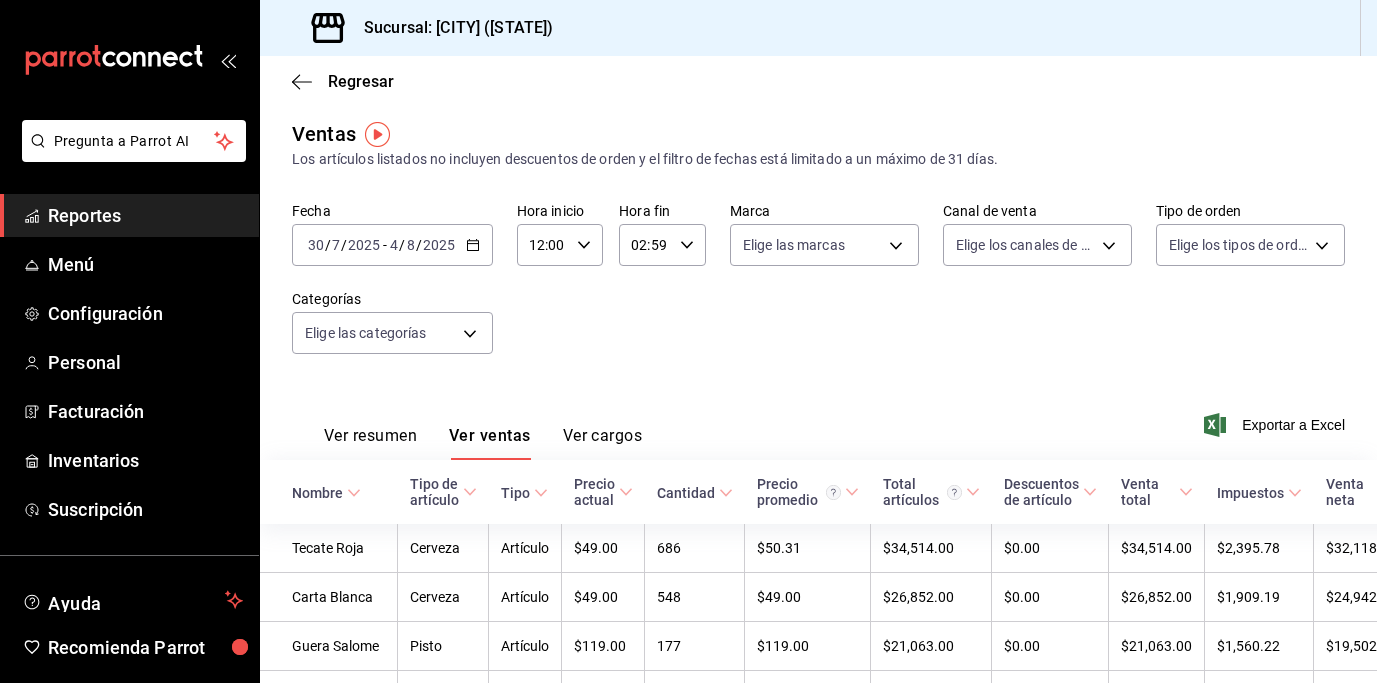 click on "Ver resumen" at bounding box center (370, 443) 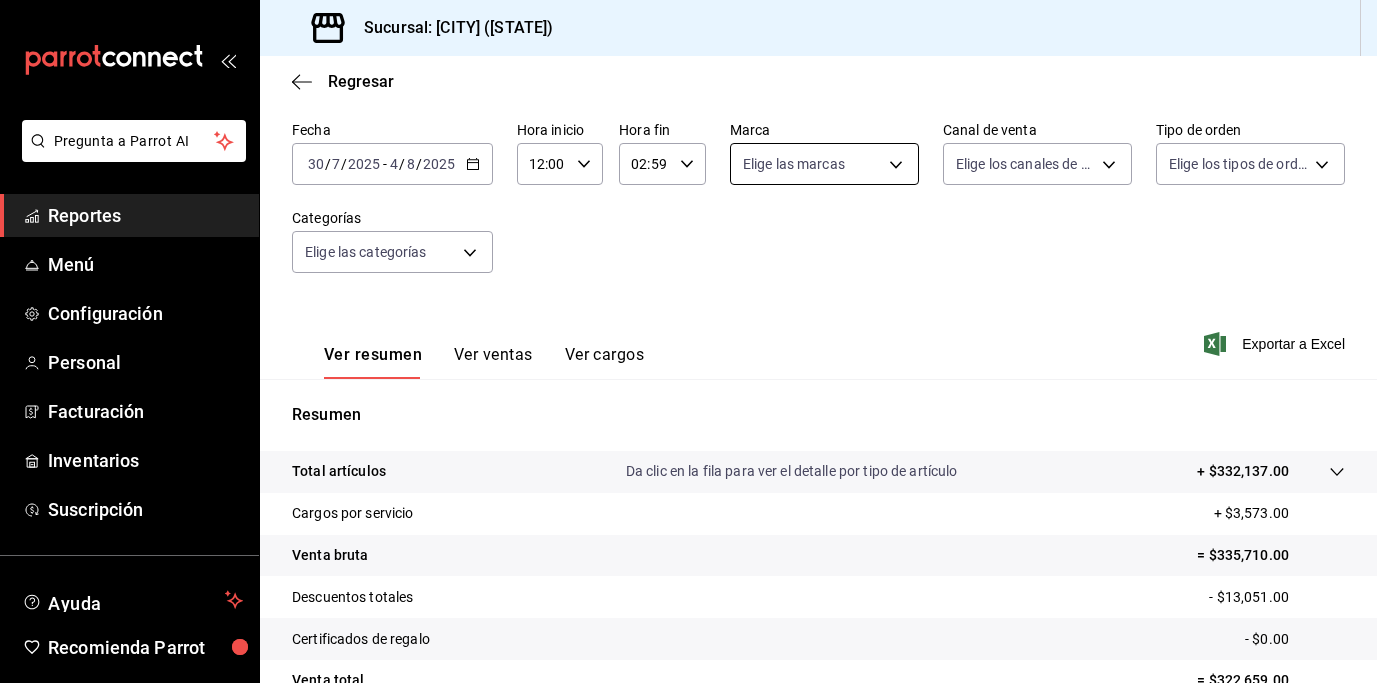 scroll, scrollTop: 0, scrollLeft: 0, axis: both 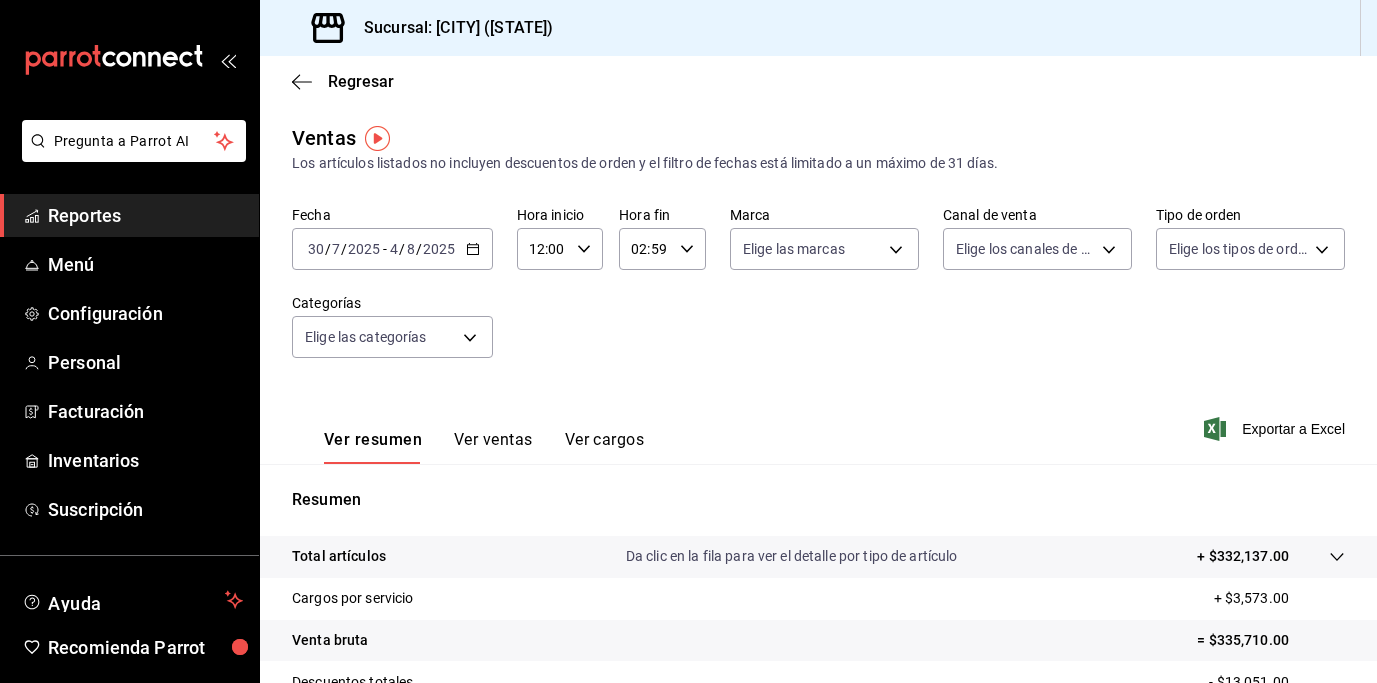 click on "Ver ventas" at bounding box center [493, 447] 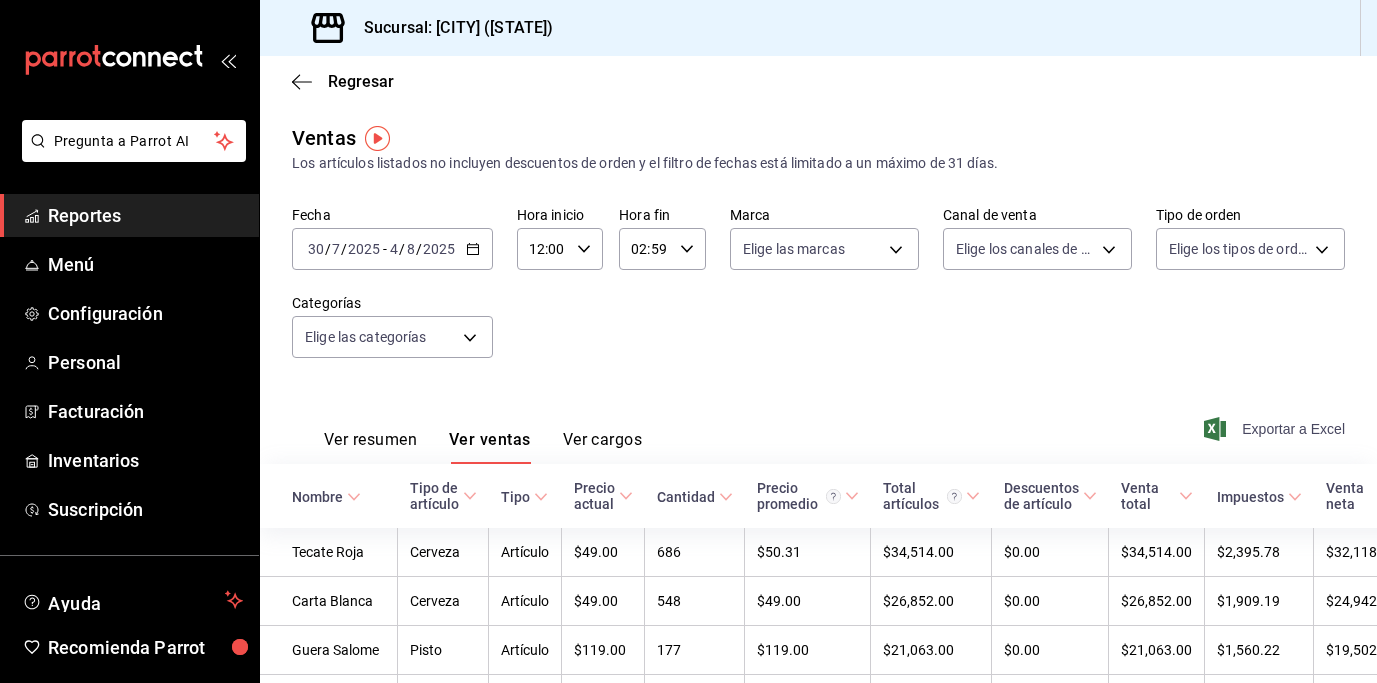 click on "Exportar a Excel" at bounding box center [1276, 429] 